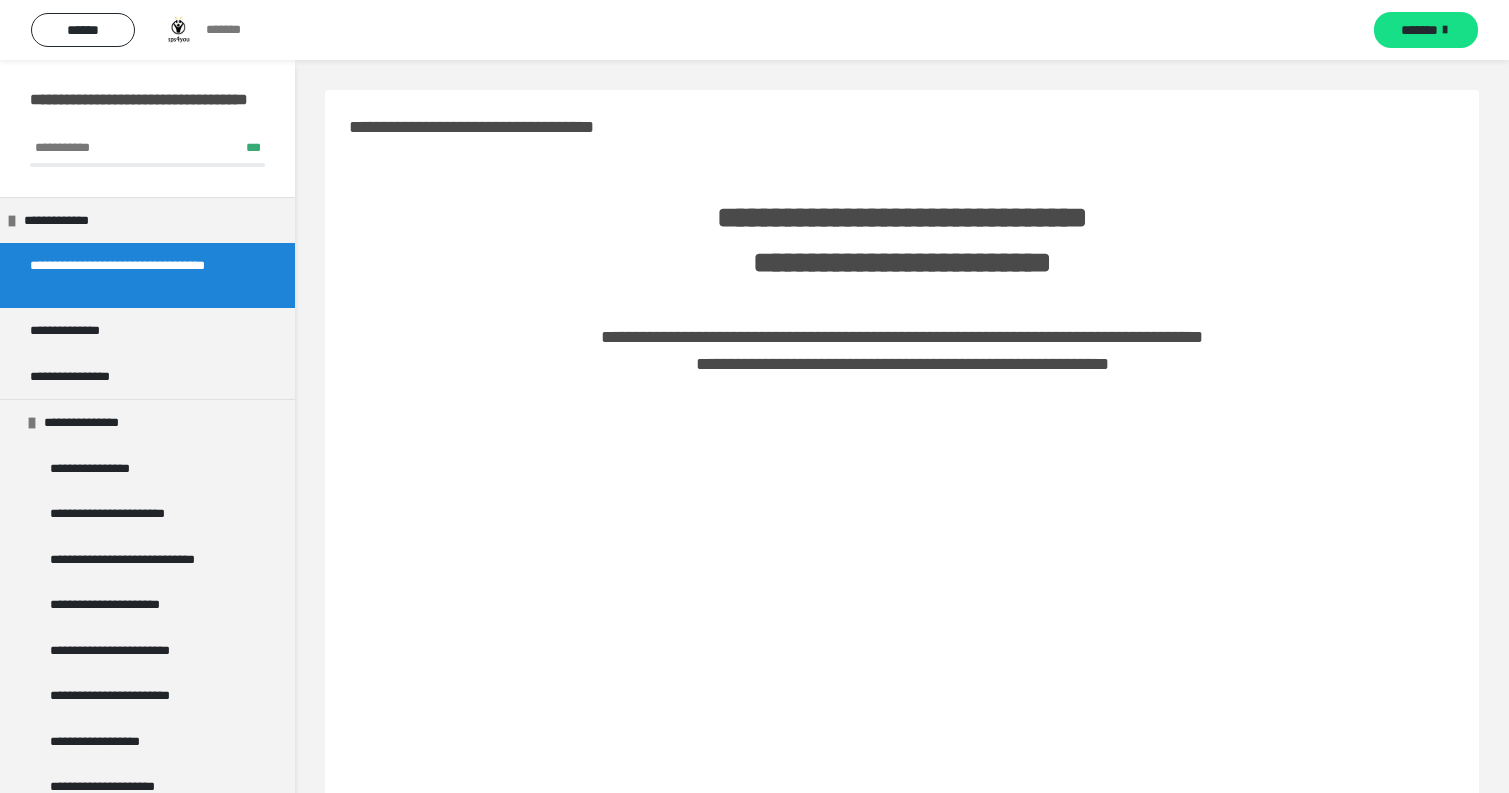 scroll, scrollTop: 0, scrollLeft: 0, axis: both 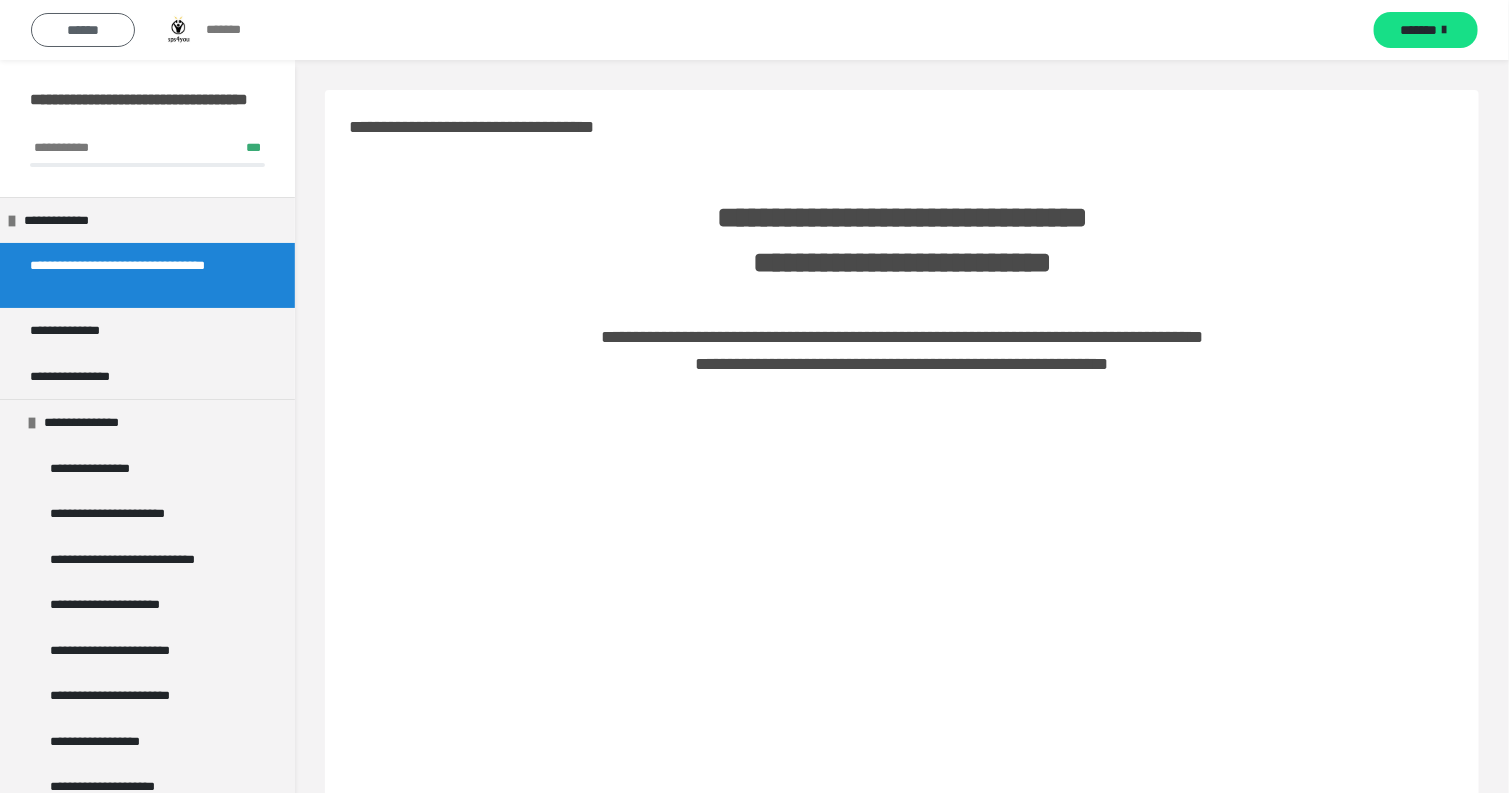 click on "******" at bounding box center (83, 30) 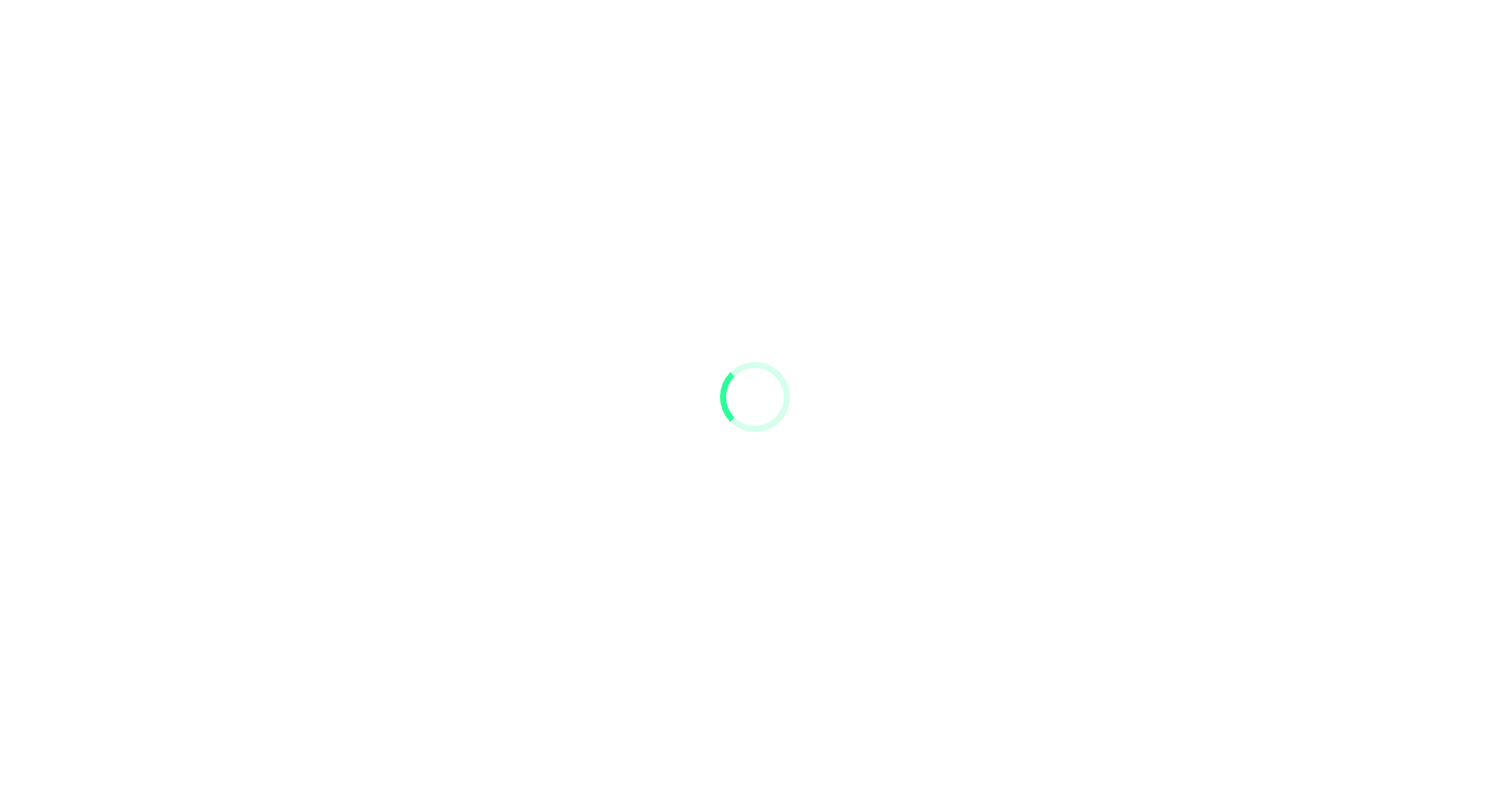 scroll, scrollTop: 0, scrollLeft: 0, axis: both 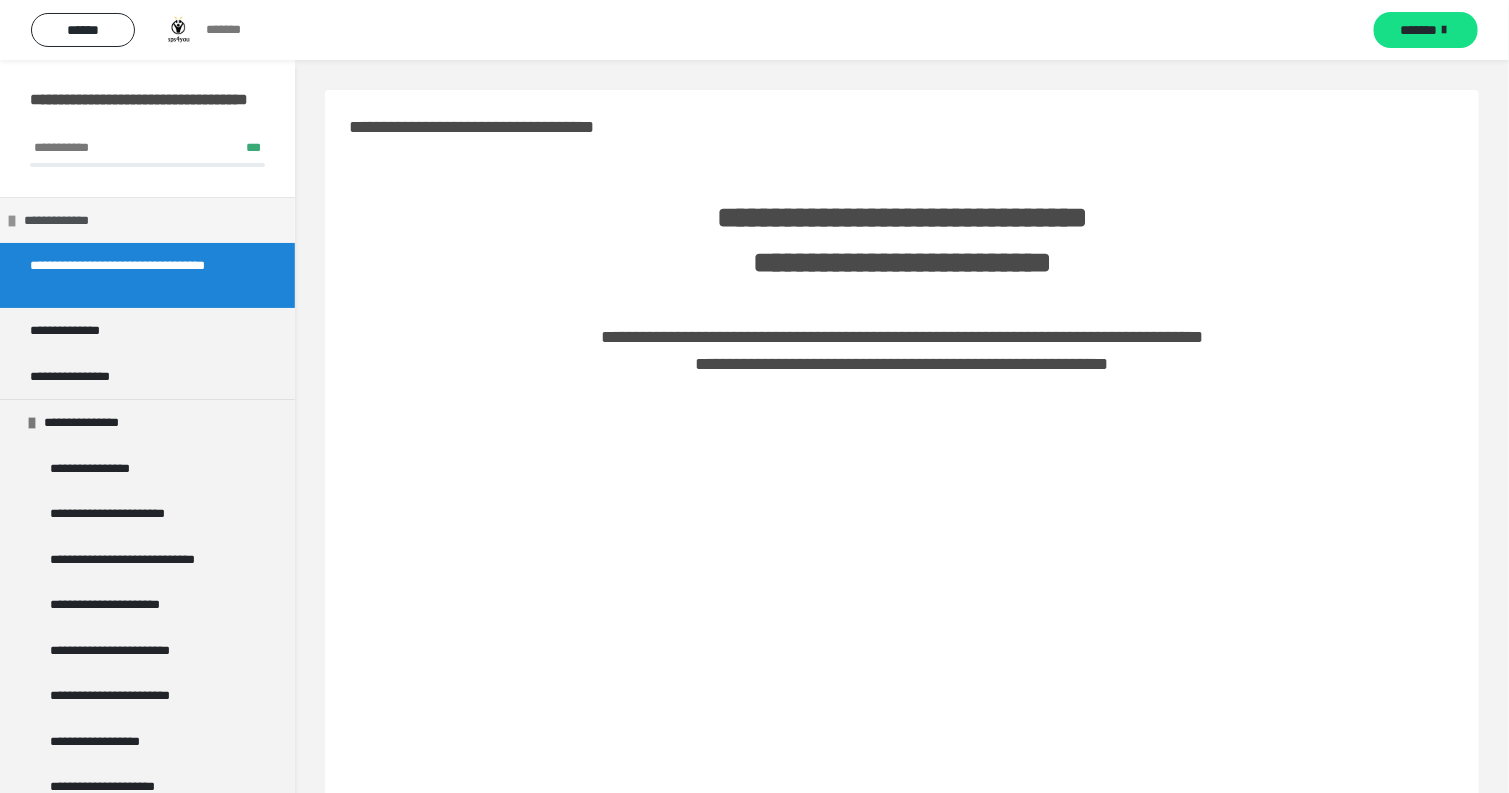 click on "**********" at bounding box center (65, 221) 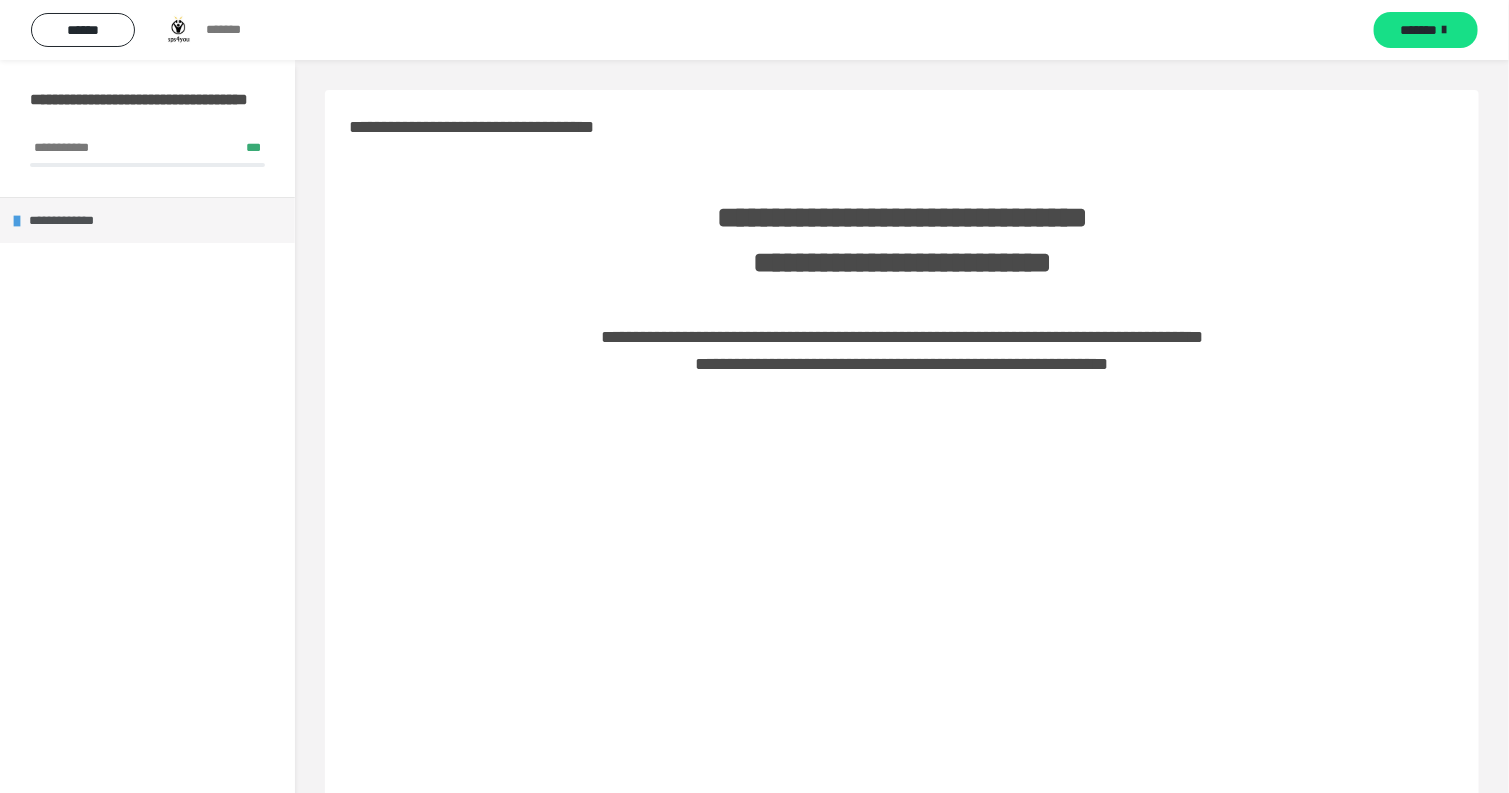 click at bounding box center [17, 221] 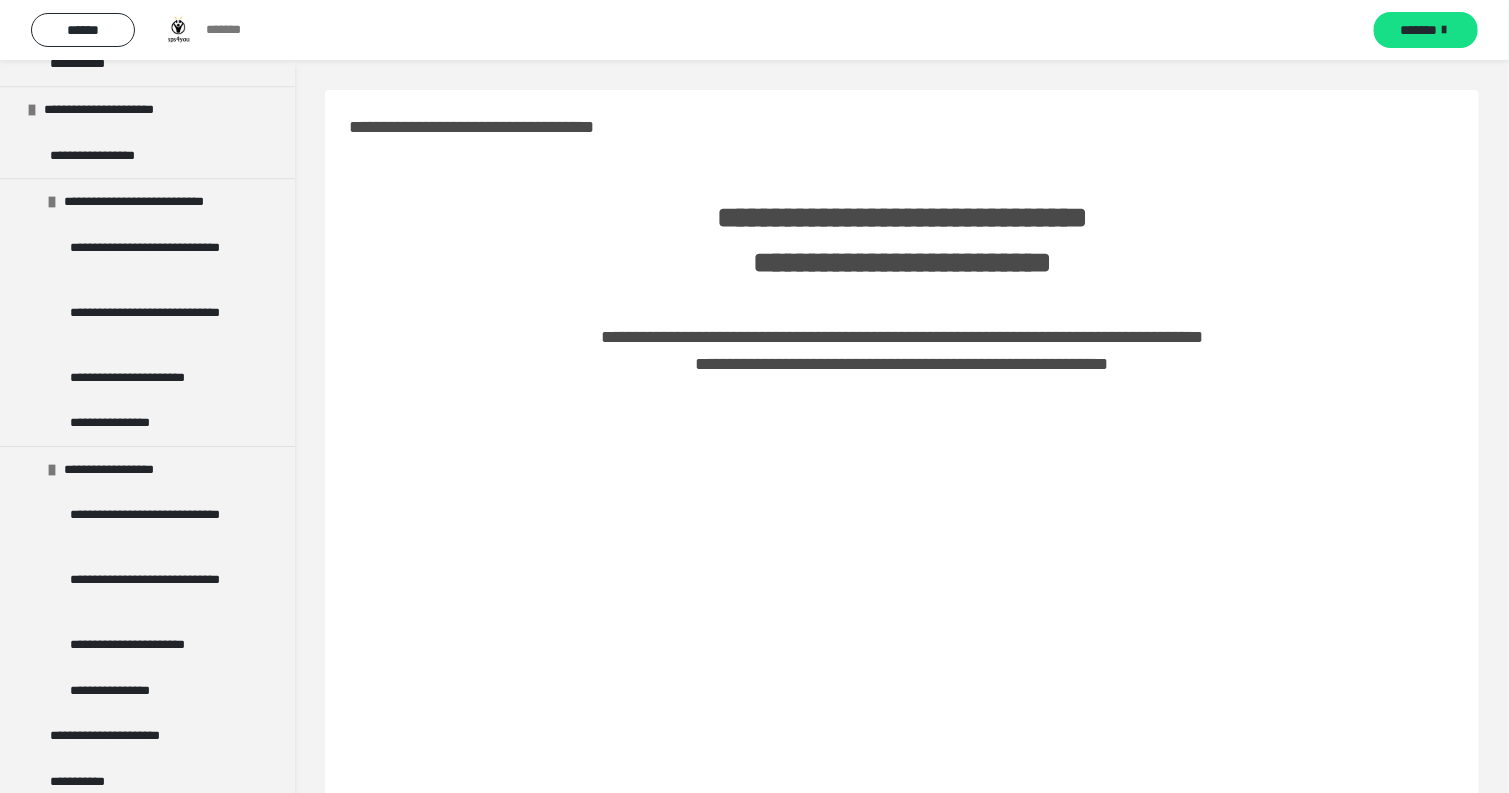 scroll, scrollTop: 9183, scrollLeft: 0, axis: vertical 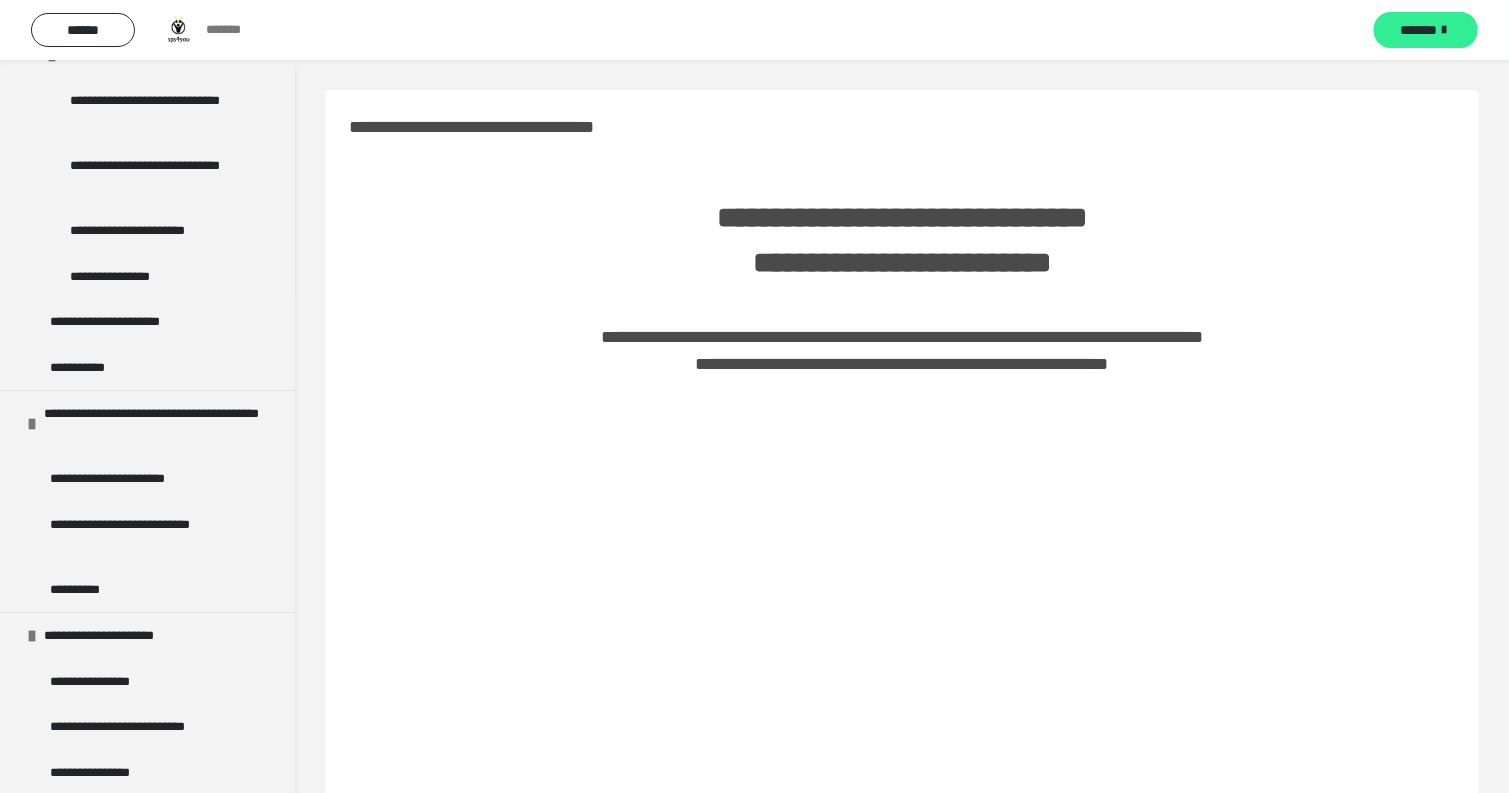 click on "*******" at bounding box center (1426, 30) 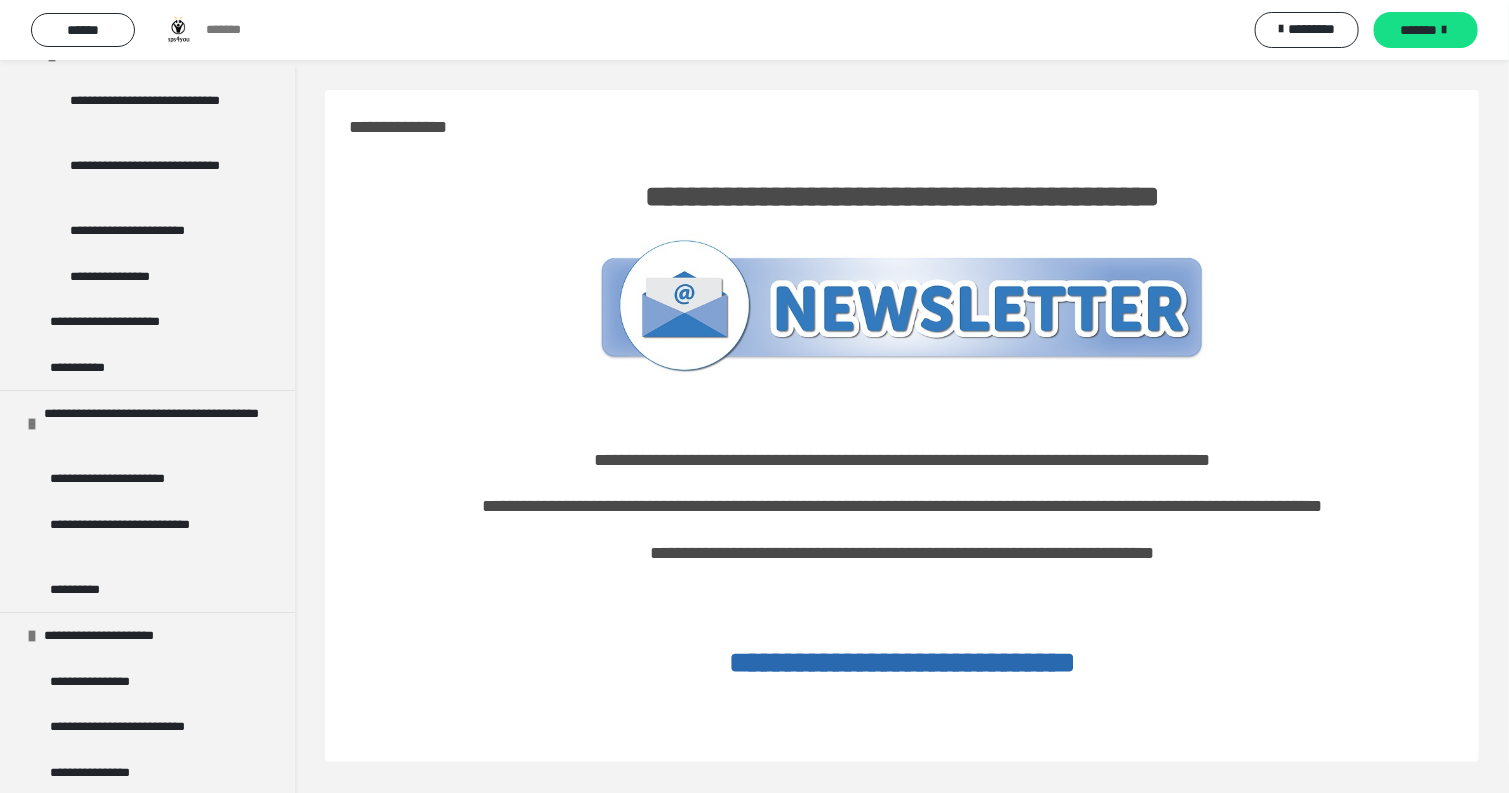 scroll, scrollTop: 60, scrollLeft: 0, axis: vertical 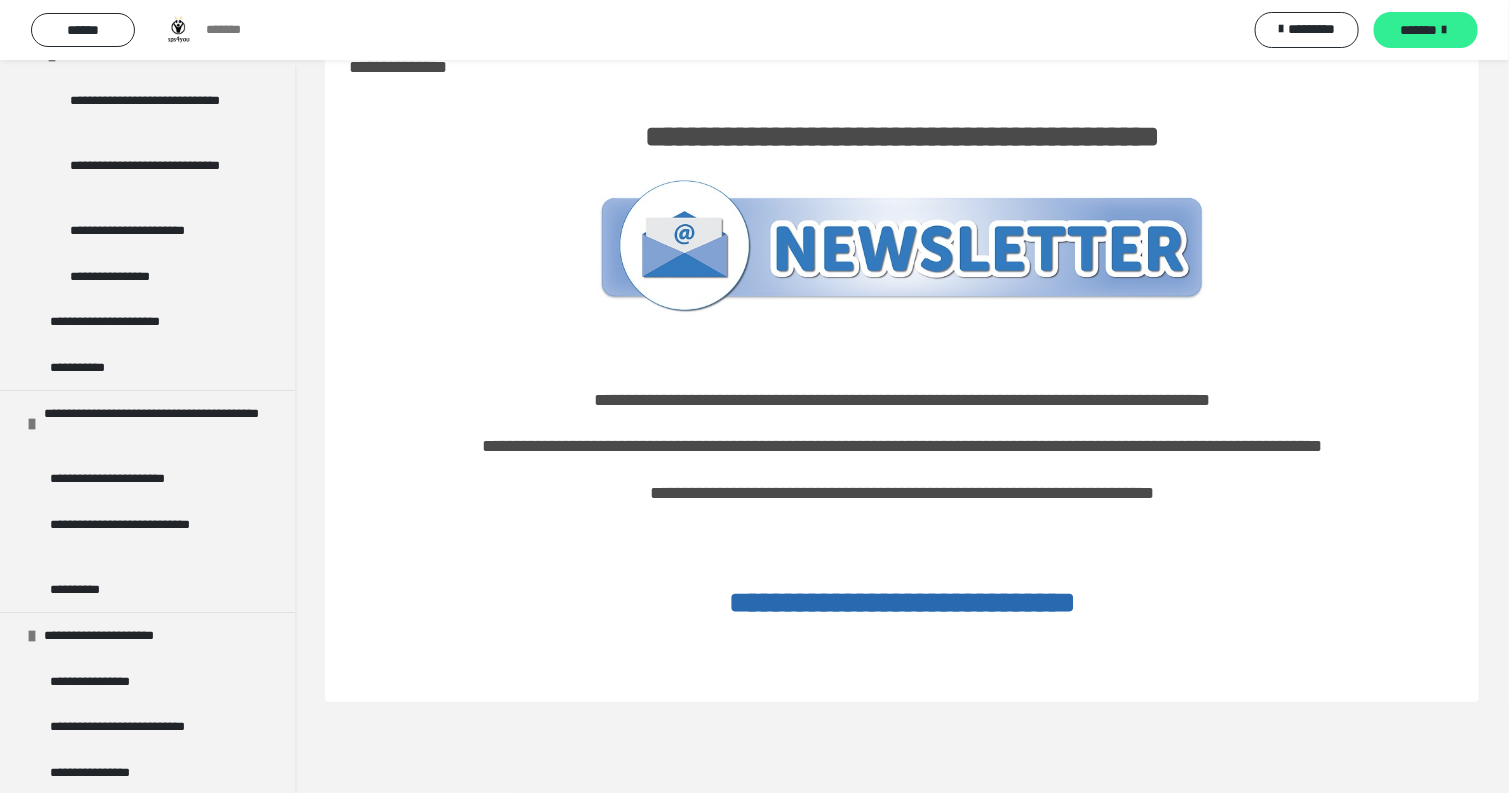 click on "*******" at bounding box center (1419, 30) 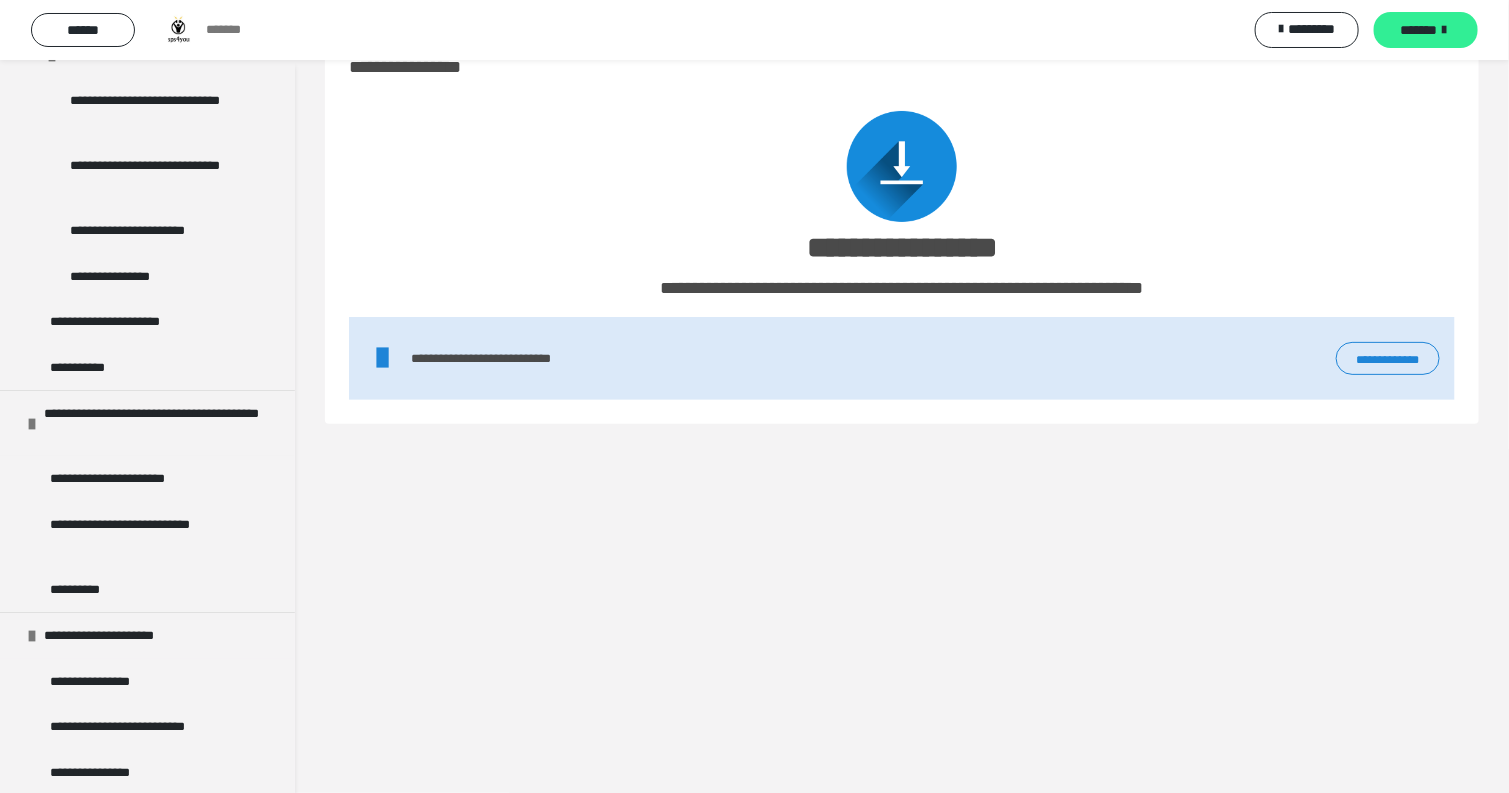 click on "*******" at bounding box center (1419, 30) 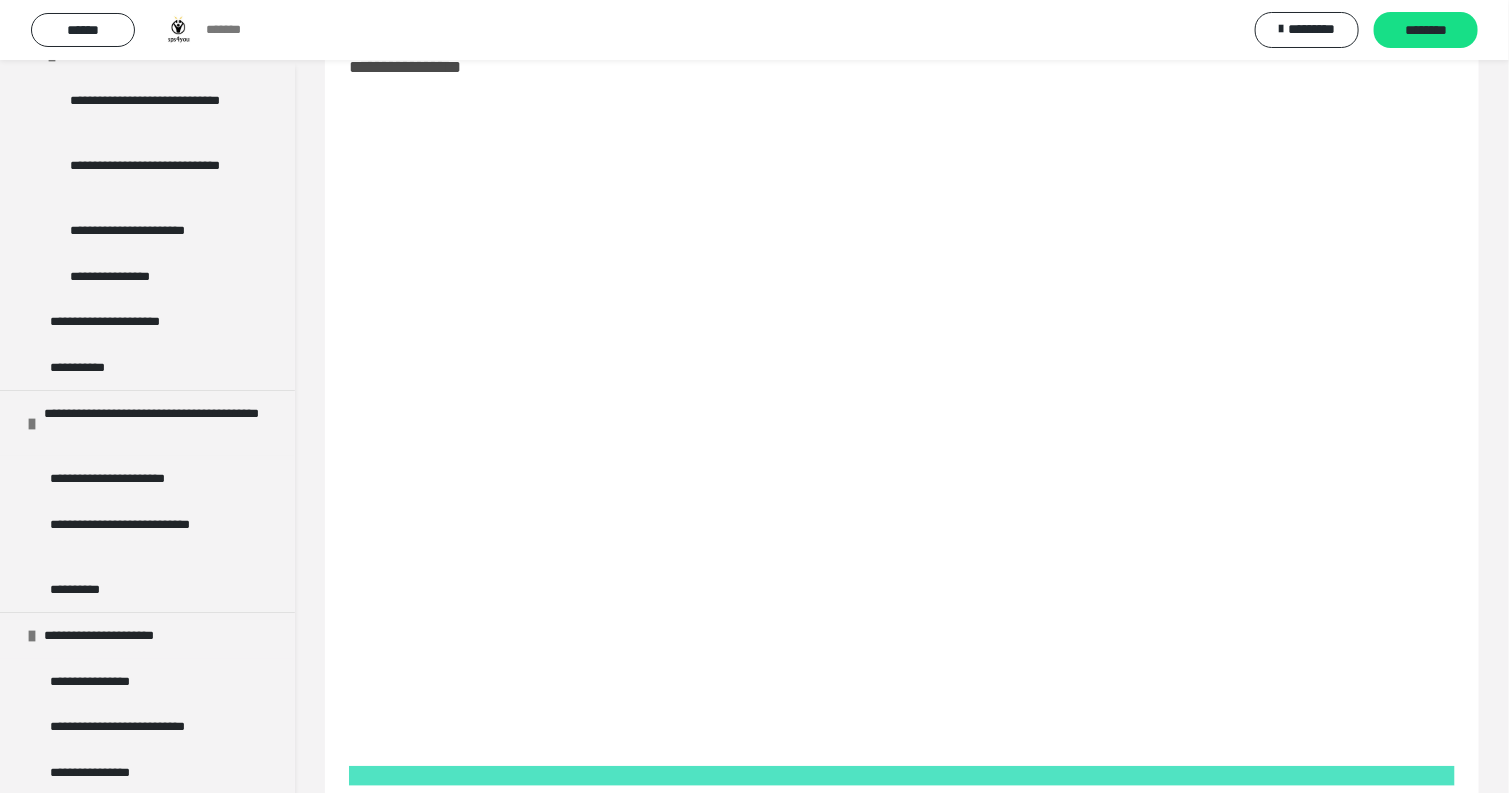 scroll, scrollTop: 0, scrollLeft: 0, axis: both 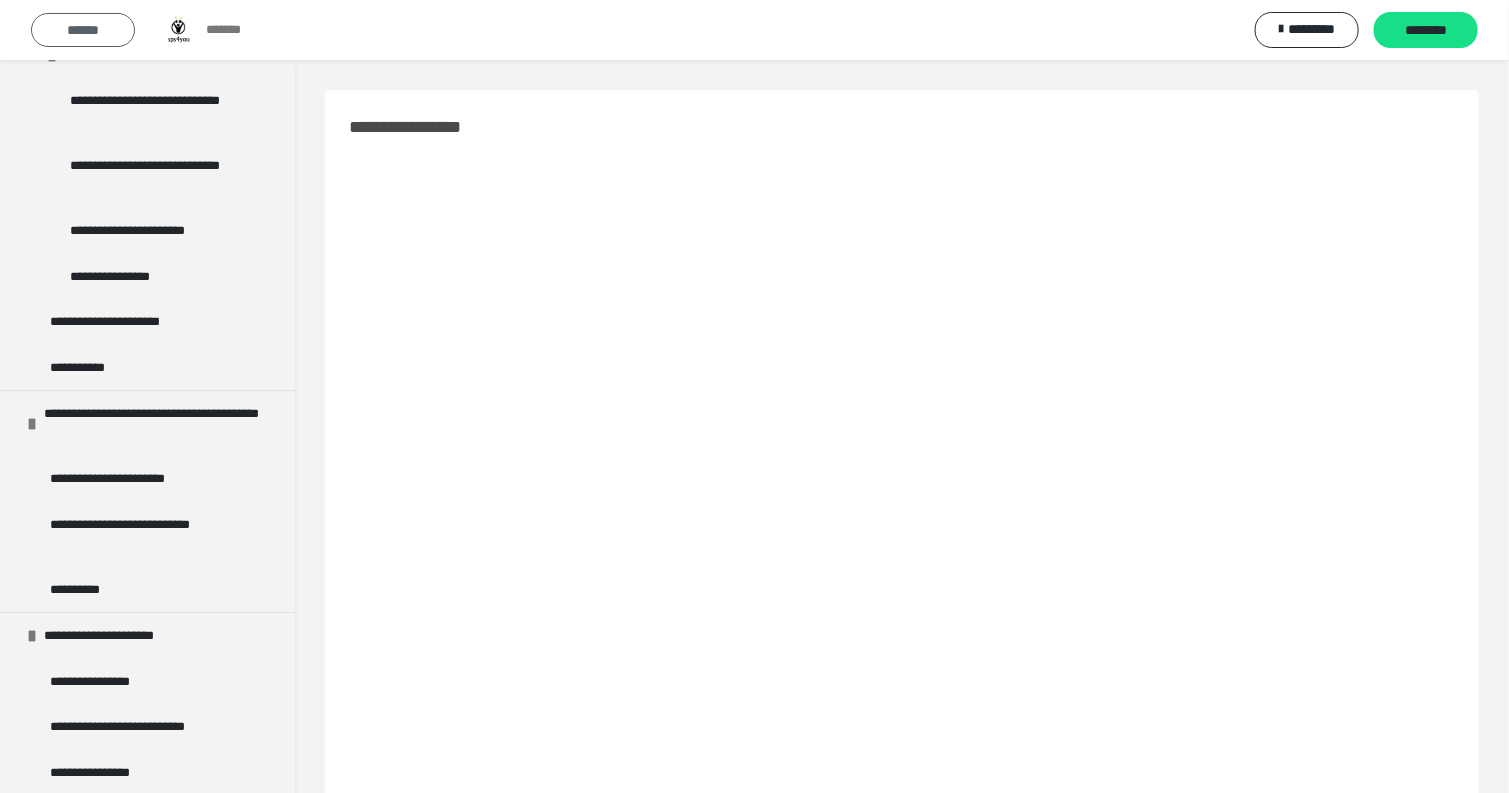 click on "******" at bounding box center [83, 30] 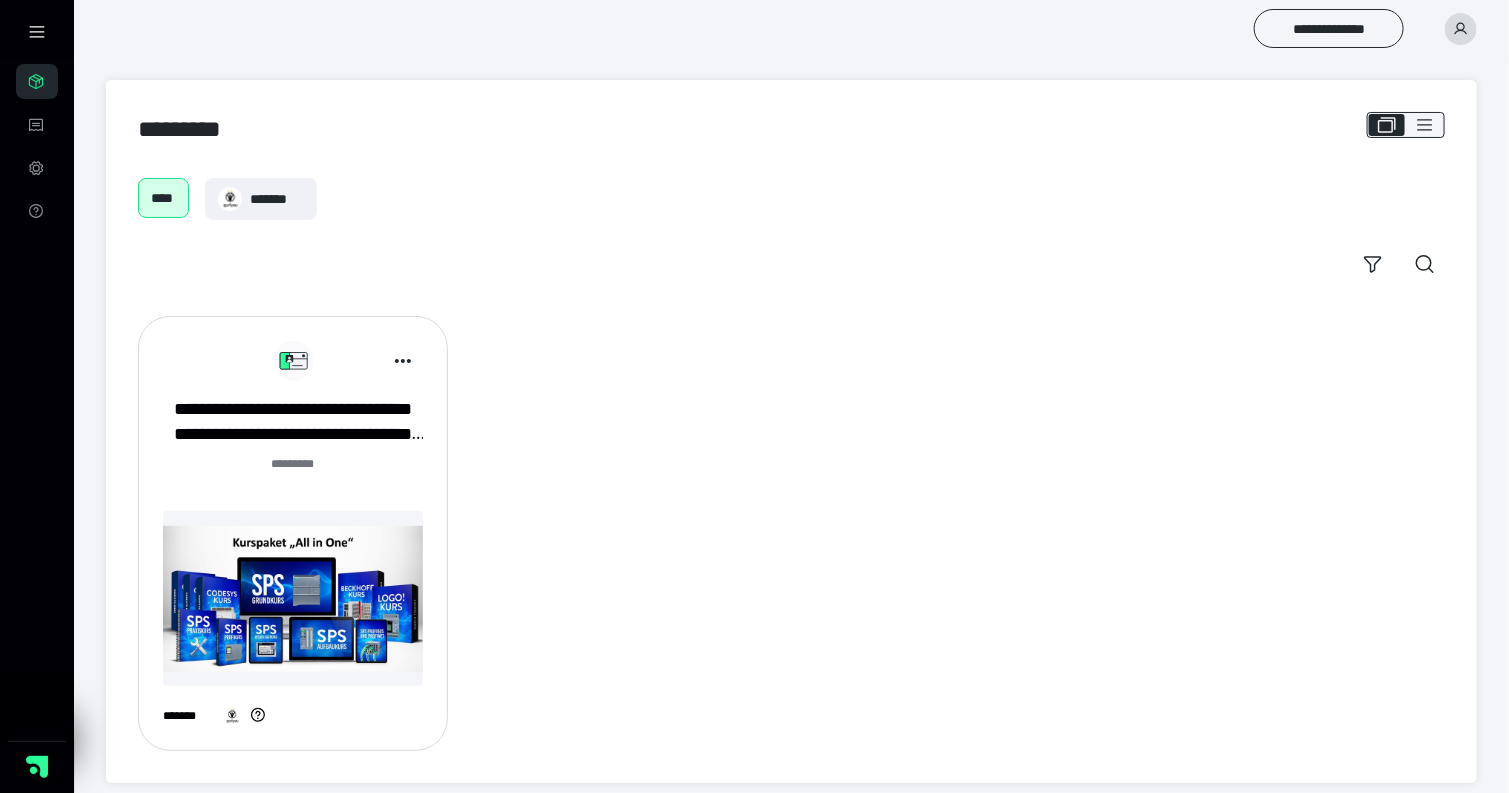 scroll, scrollTop: 12, scrollLeft: 0, axis: vertical 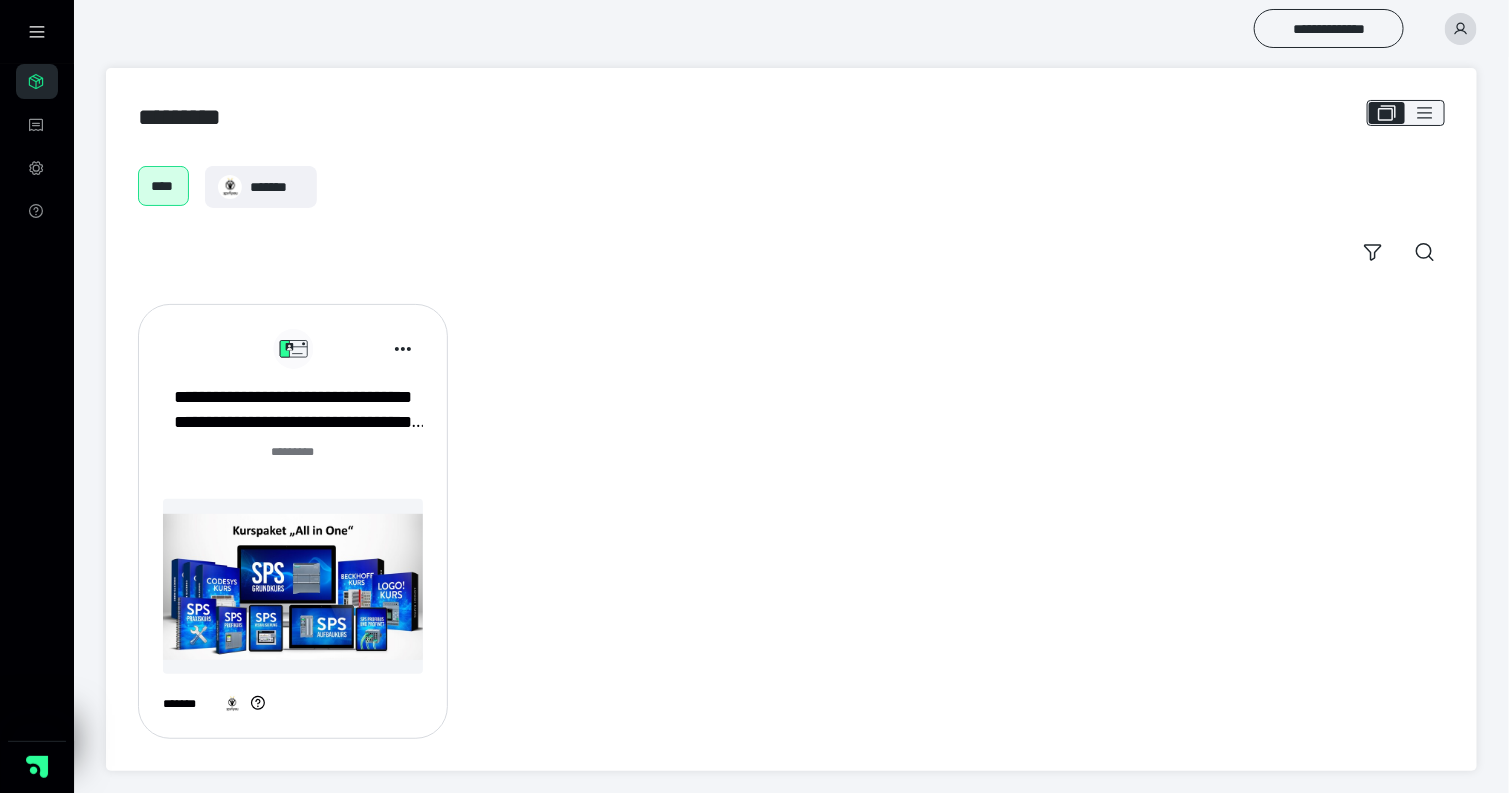 click at bounding box center [293, 586] 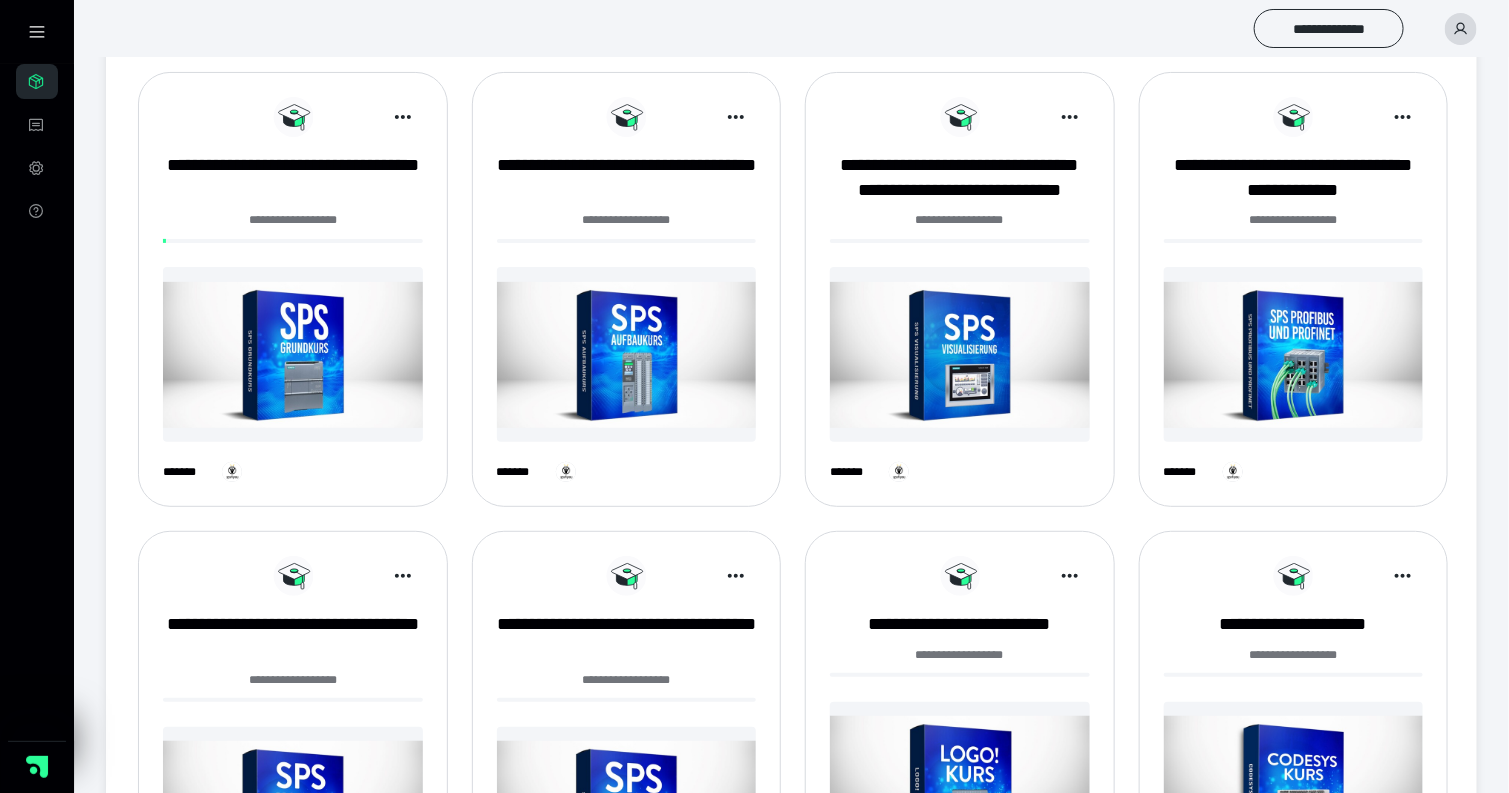 scroll, scrollTop: 213, scrollLeft: 0, axis: vertical 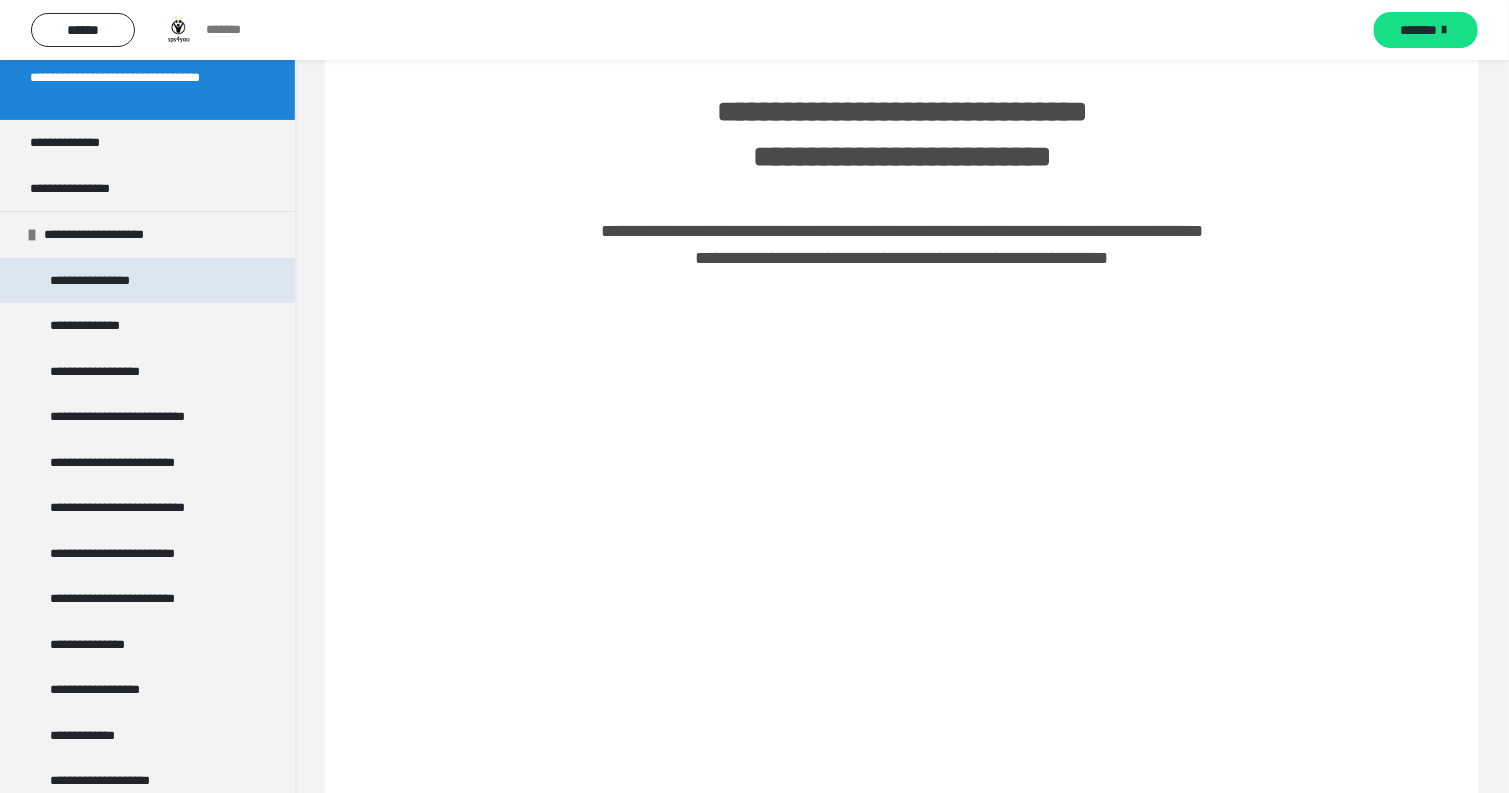 click on "**********" at bounding box center (101, 281) 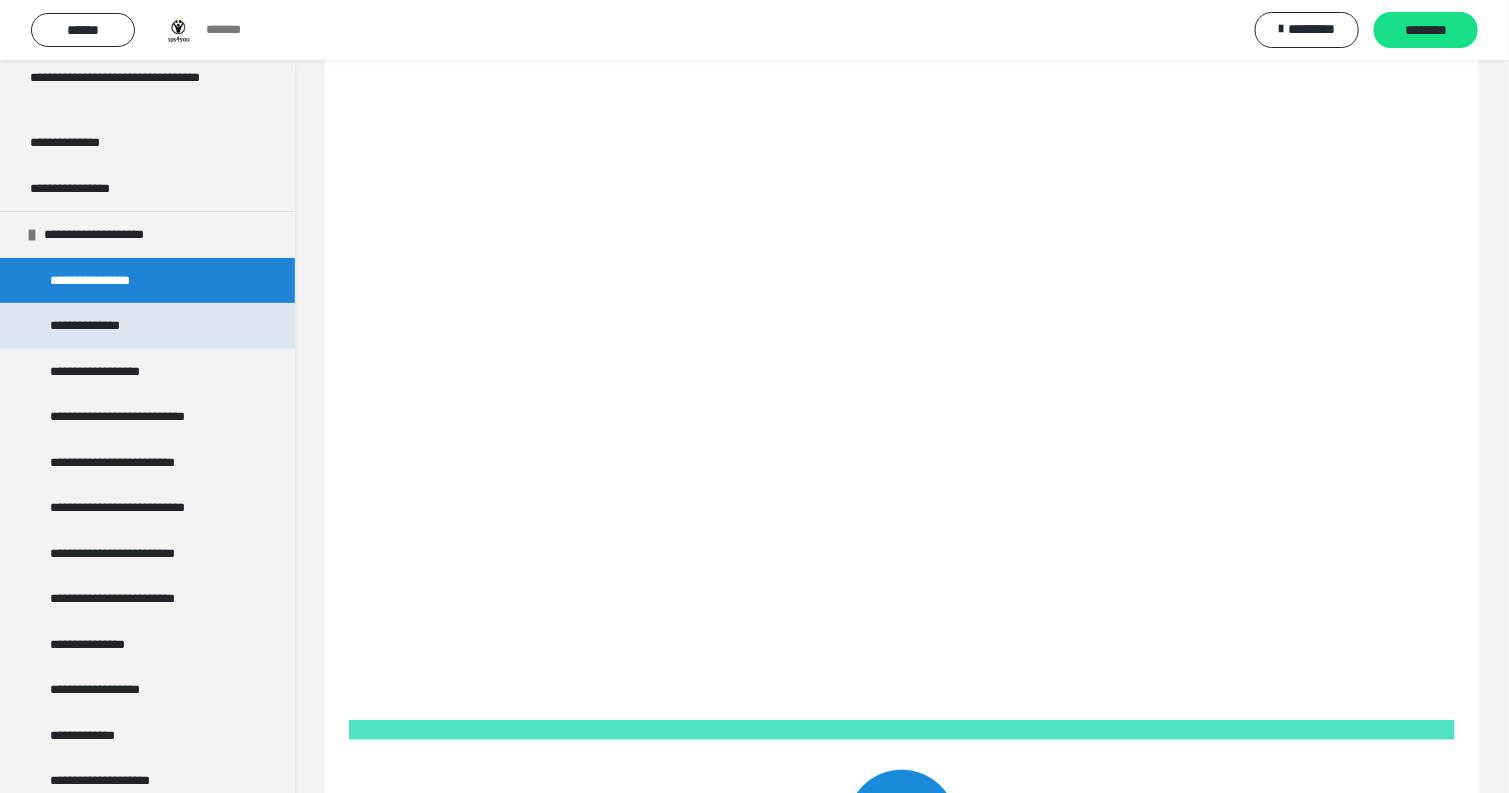 click on "**********" at bounding box center [147, 326] 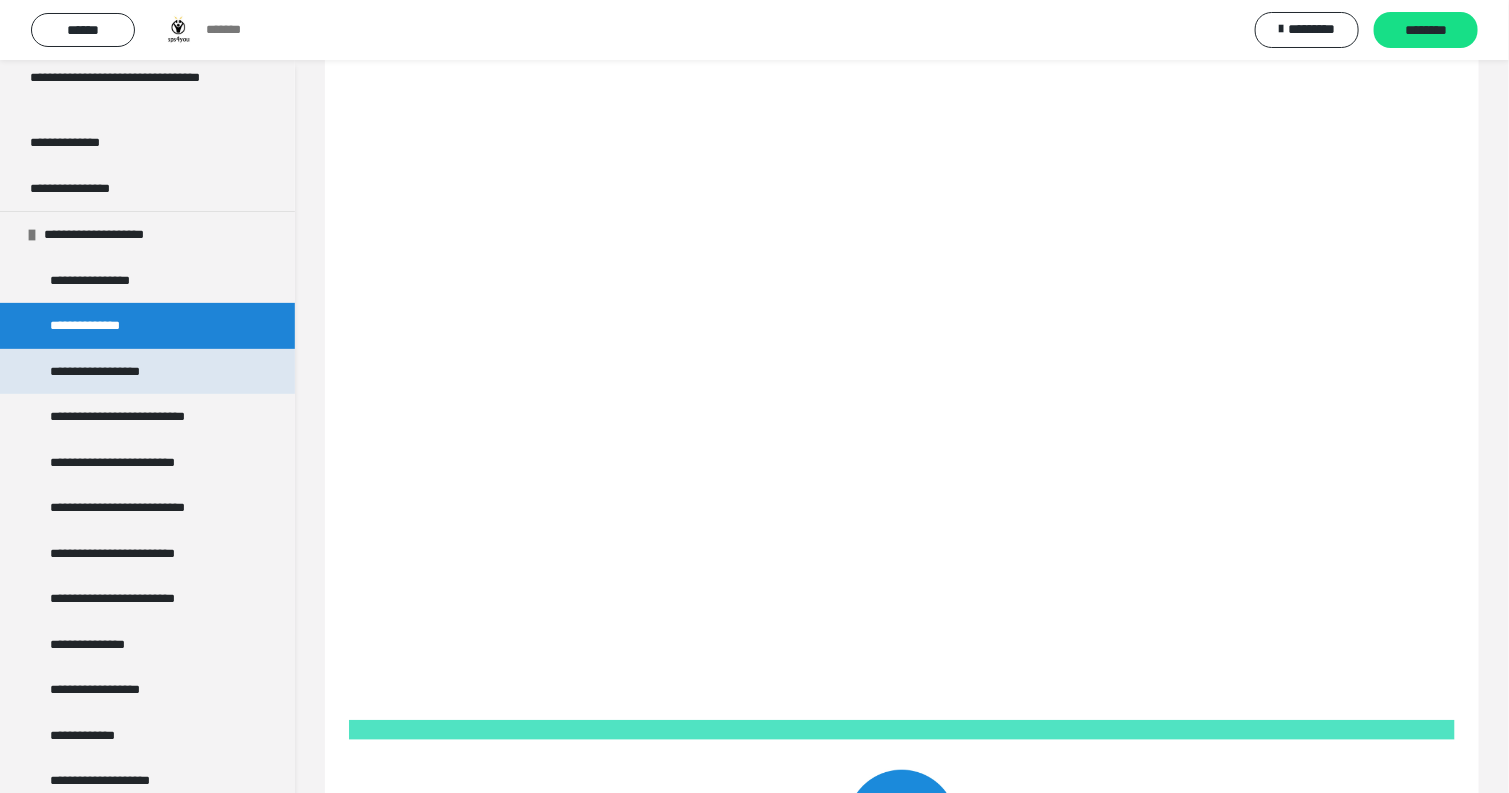 click on "**********" at bounding box center [147, 372] 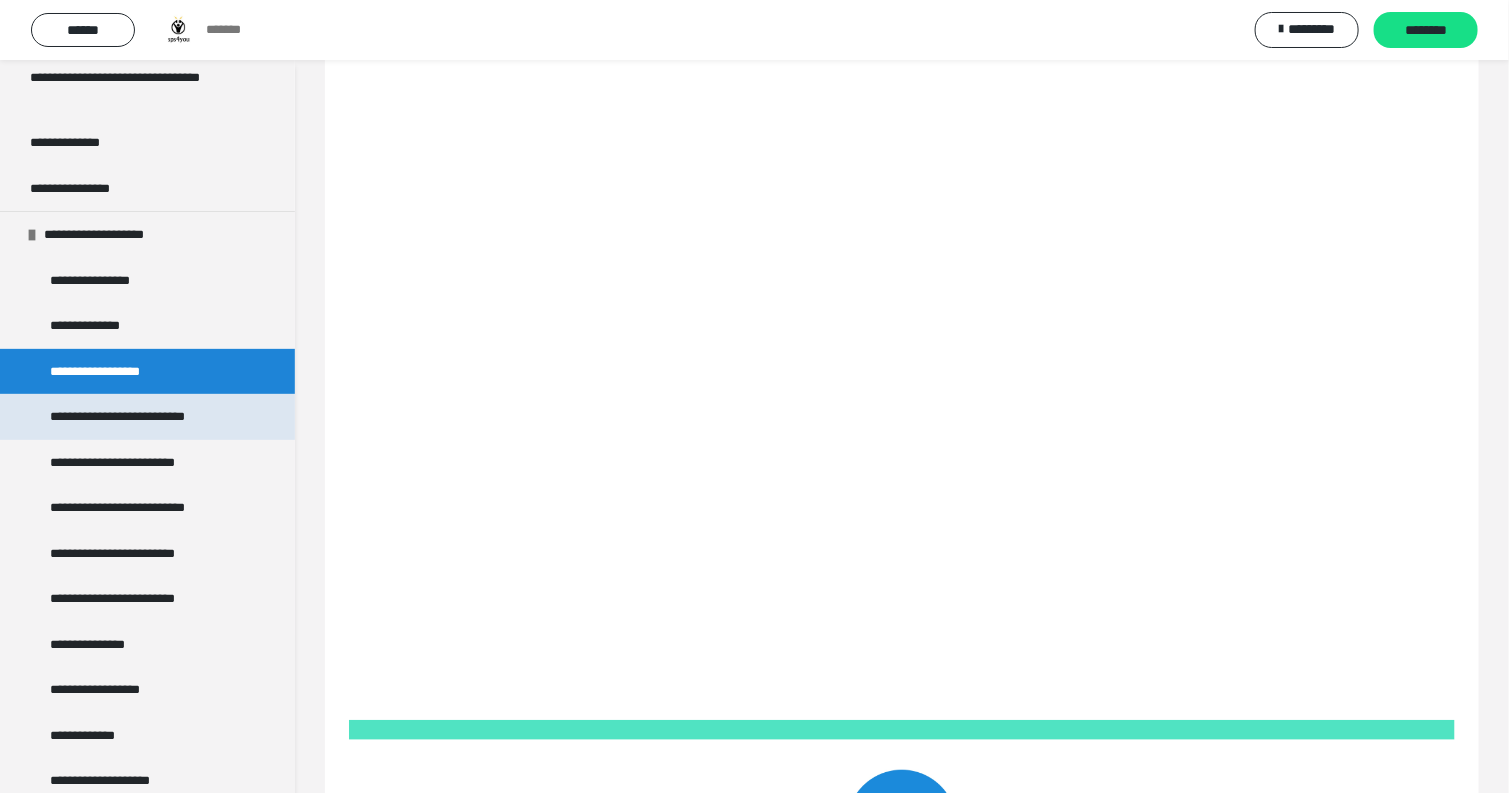 click on "**********" at bounding box center [137, 417] 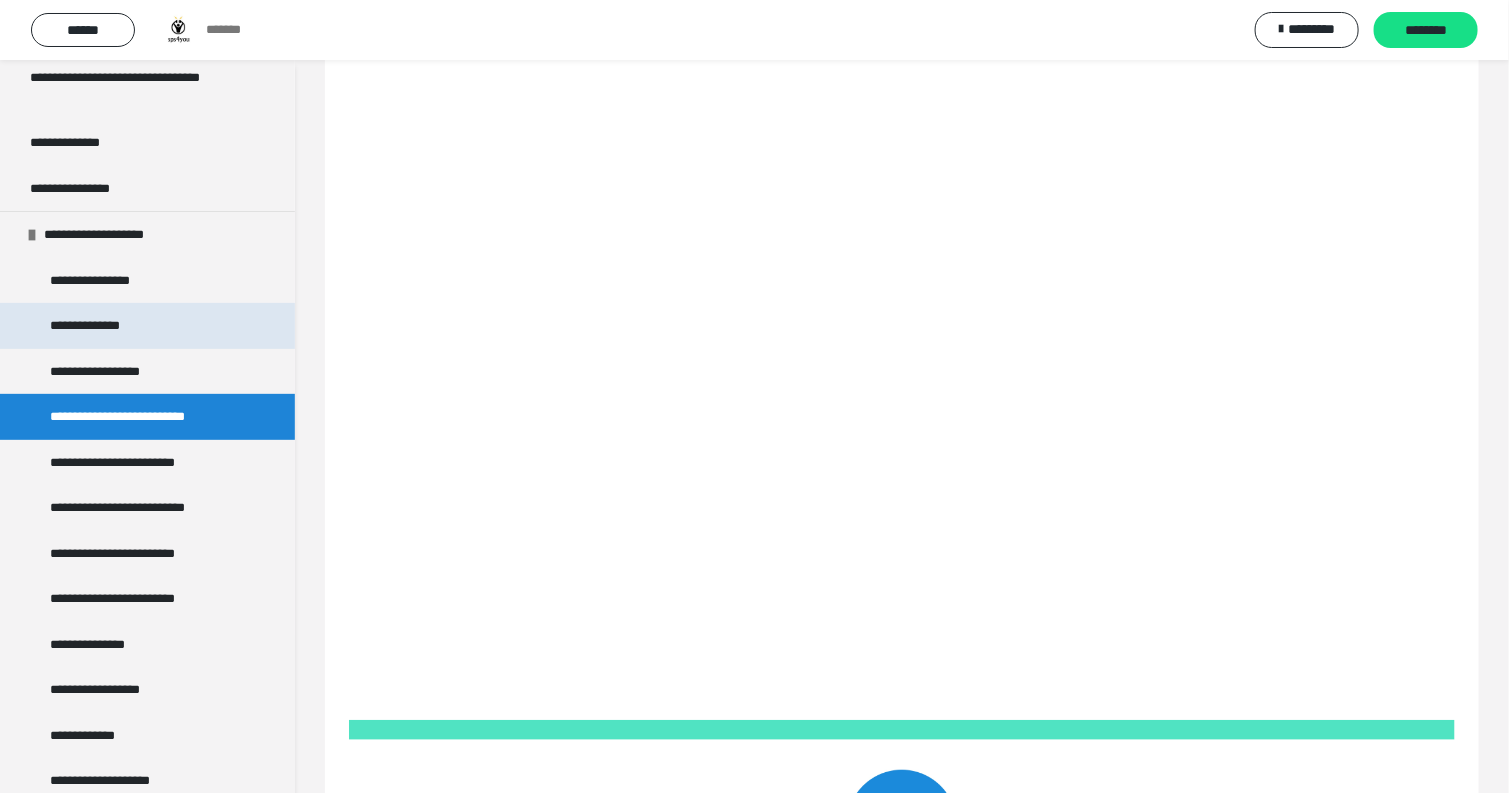 click on "**********" at bounding box center (147, 326) 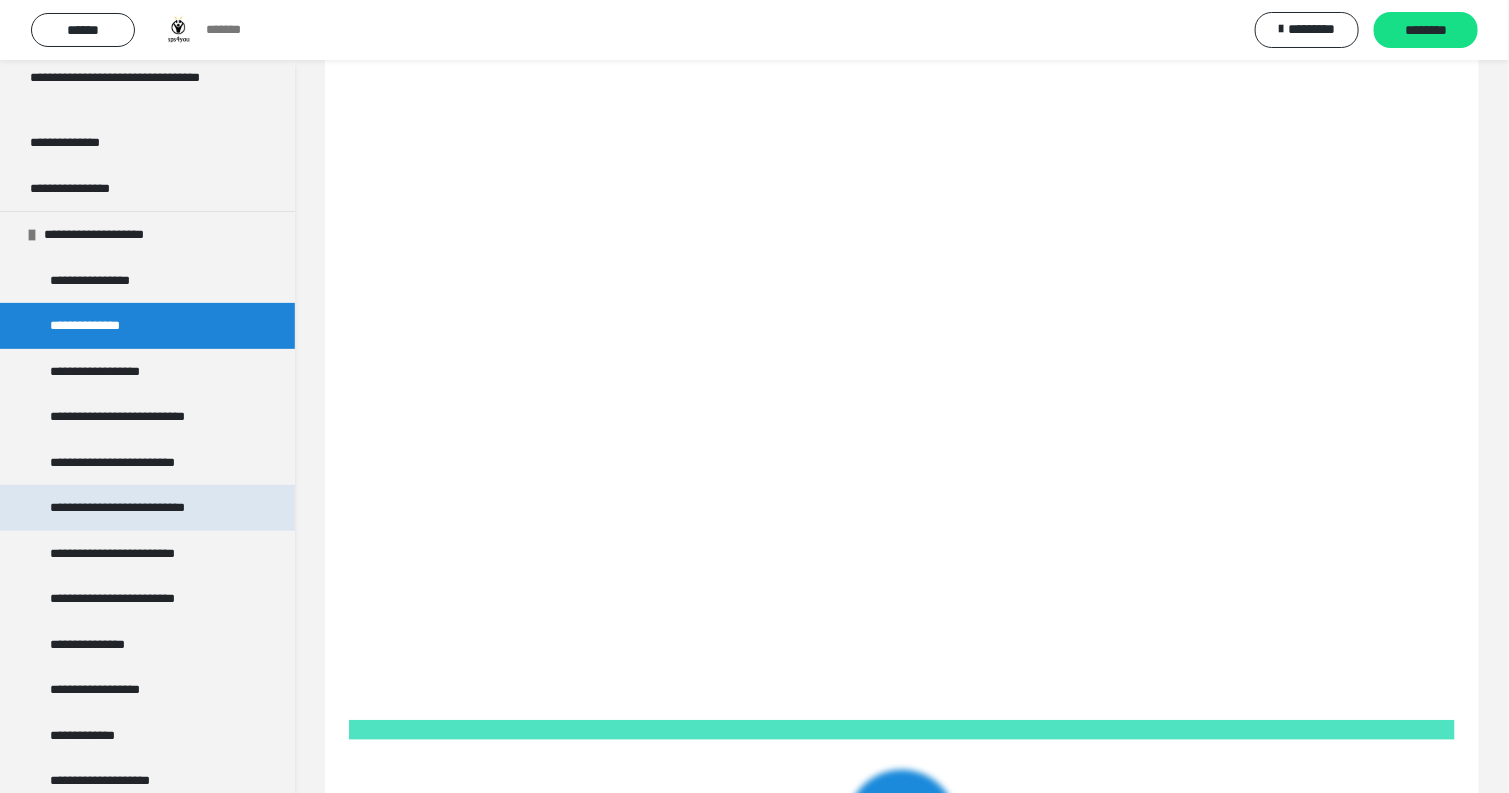 click on "**********" at bounding box center (140, 508) 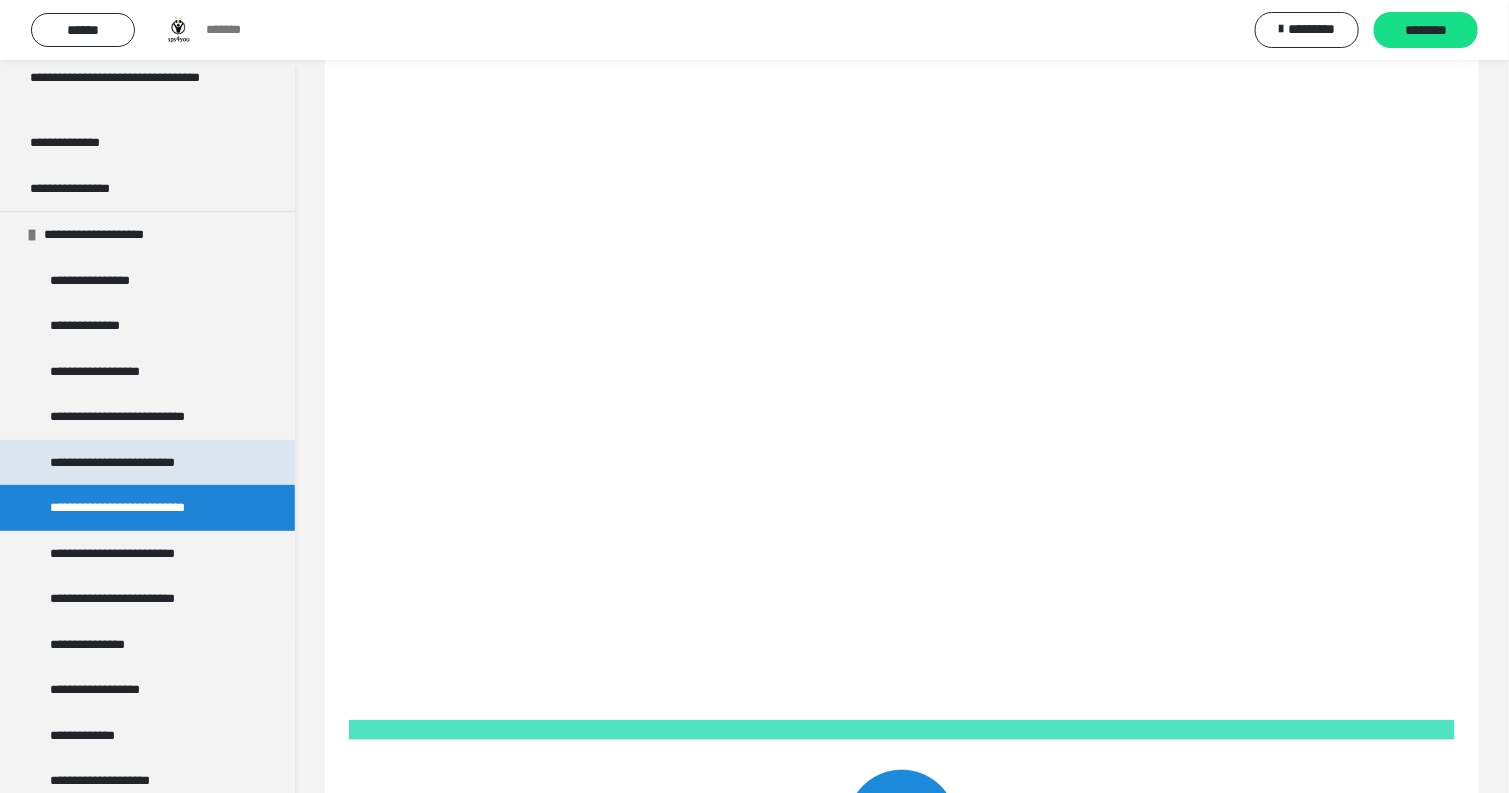click on "**********" at bounding box center [129, 463] 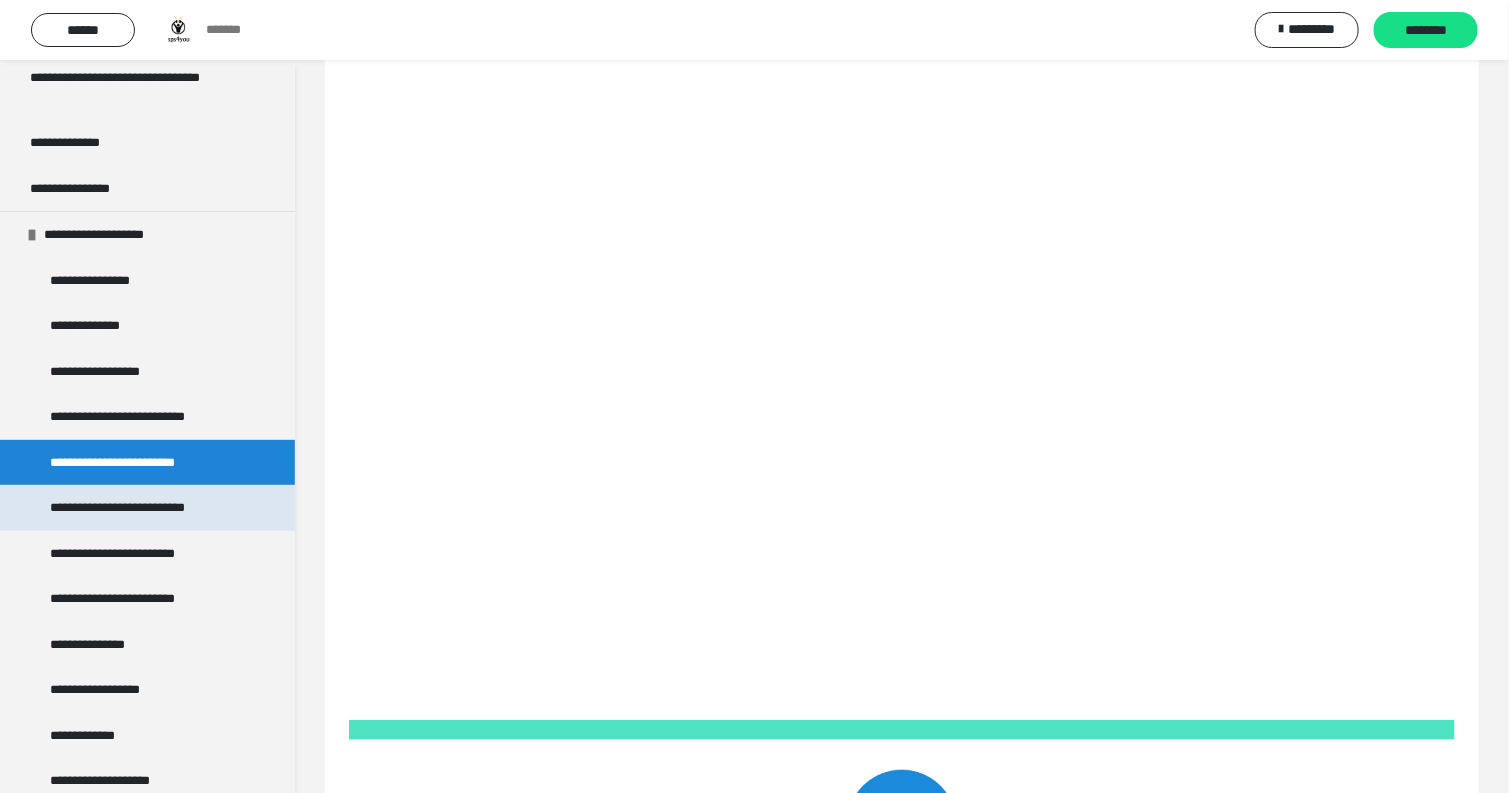 click on "**********" at bounding box center [140, 508] 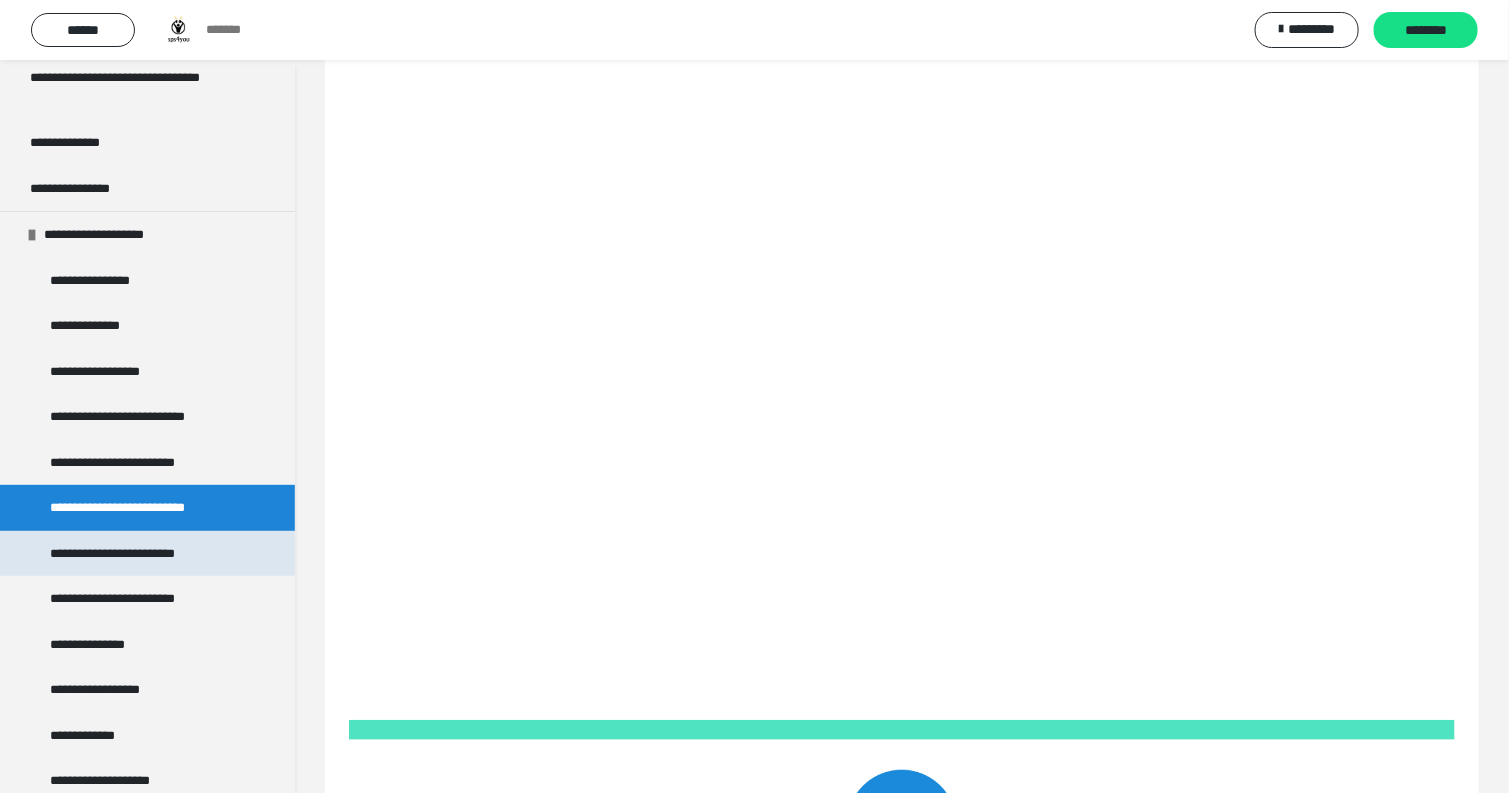 click on "**********" at bounding box center (135, 554) 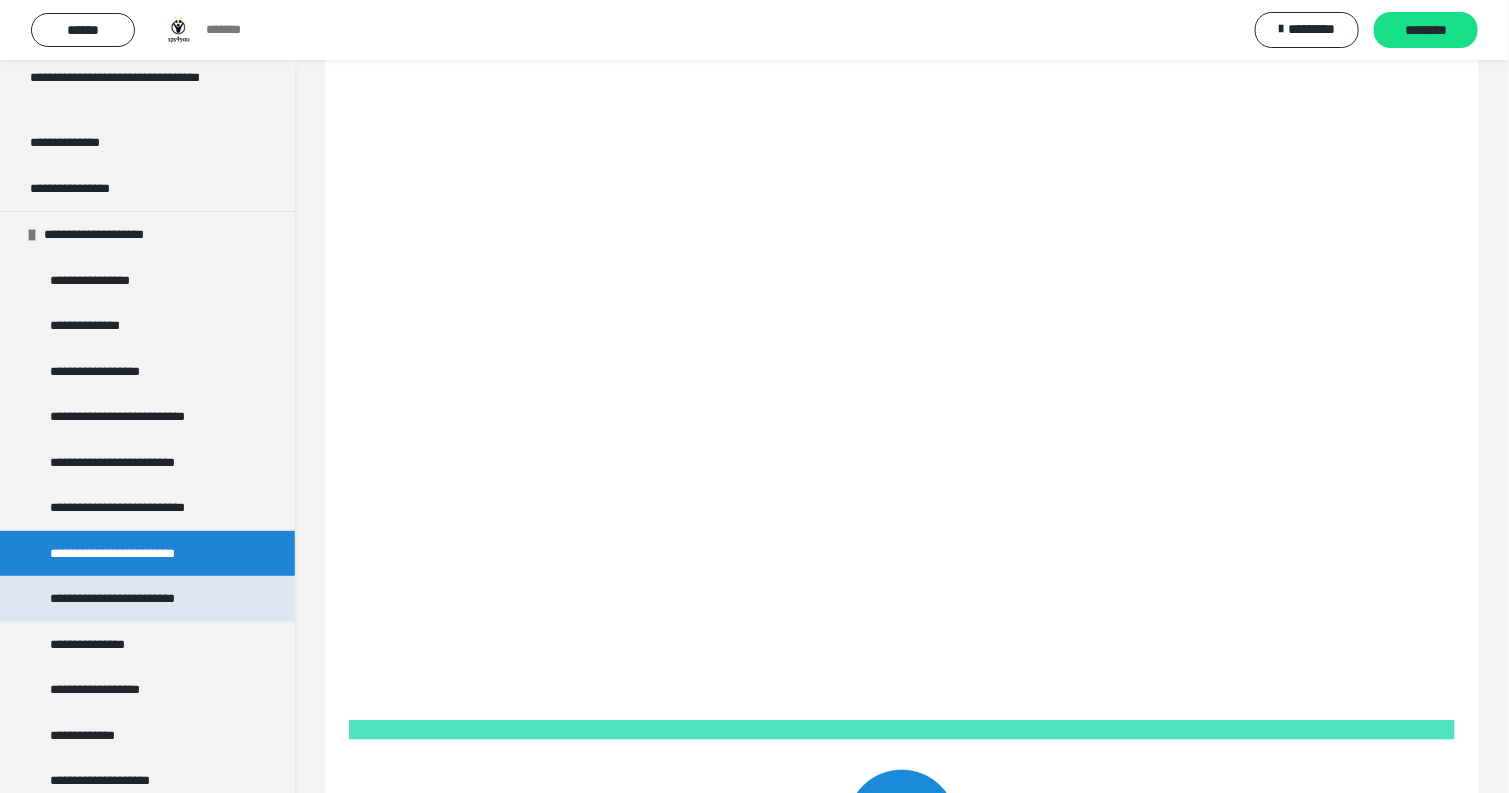 click on "**********" at bounding box center [129, 599] 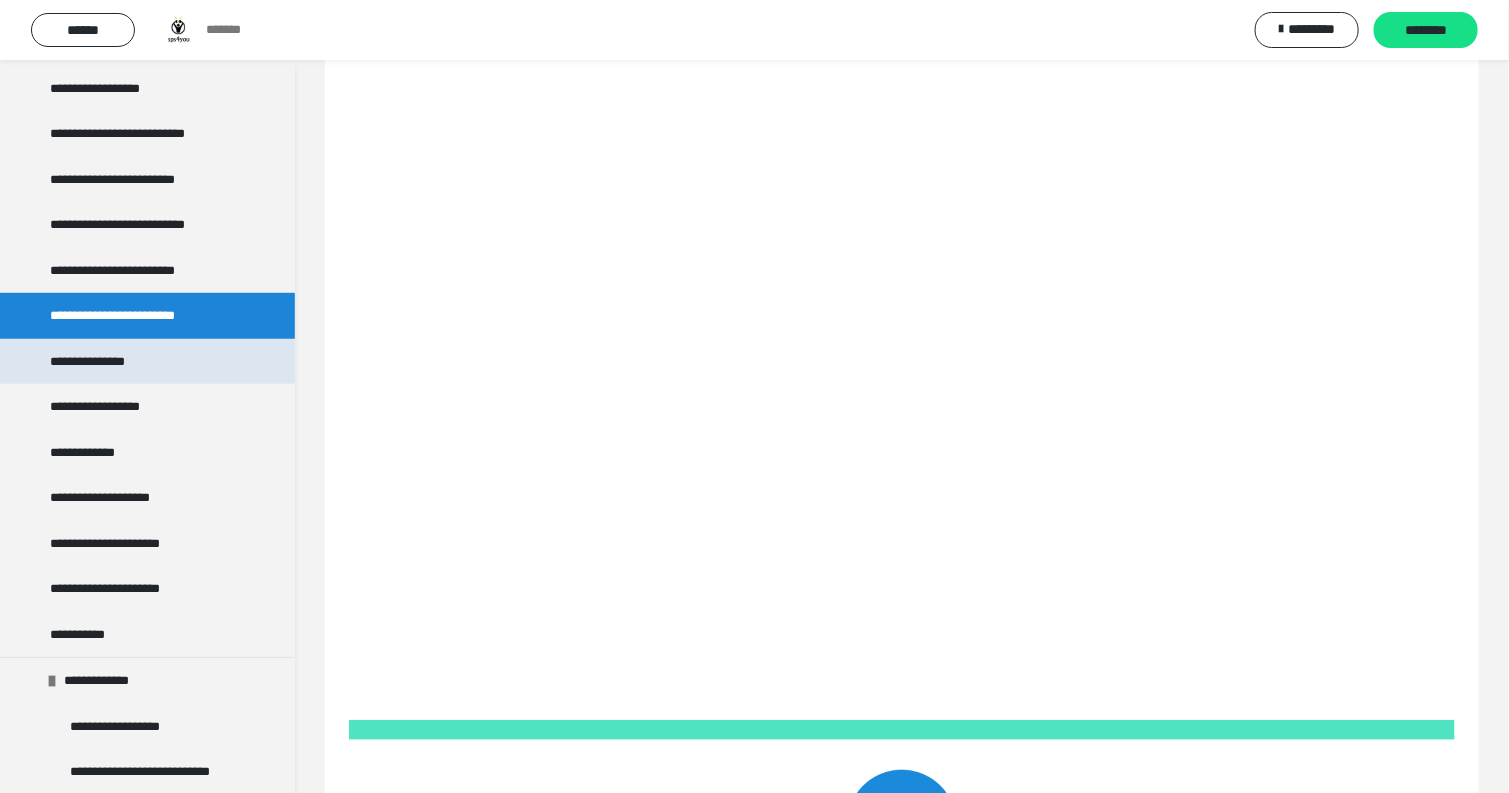 scroll, scrollTop: 565, scrollLeft: 0, axis: vertical 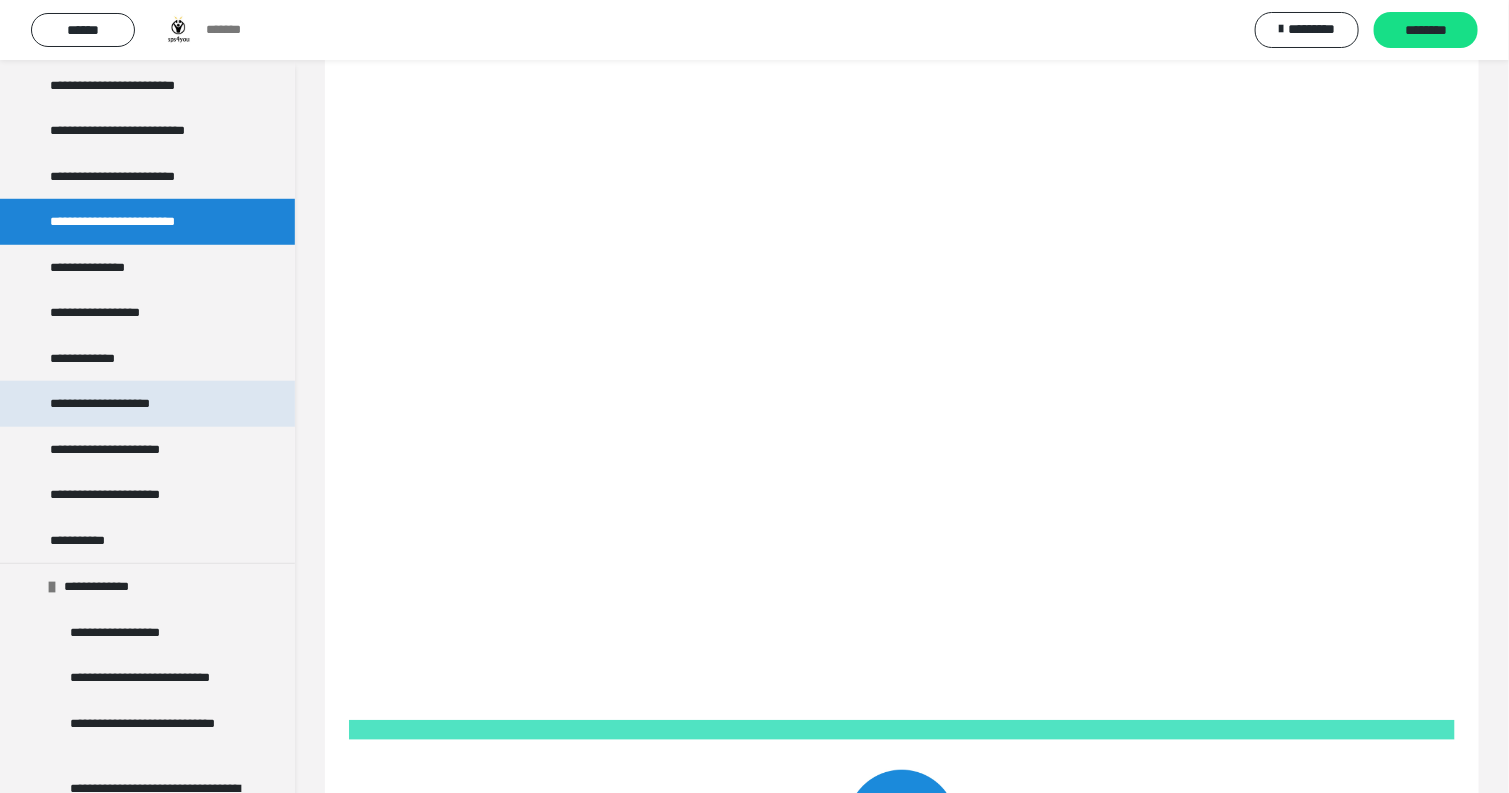 click on "**********" at bounding box center [147, 404] 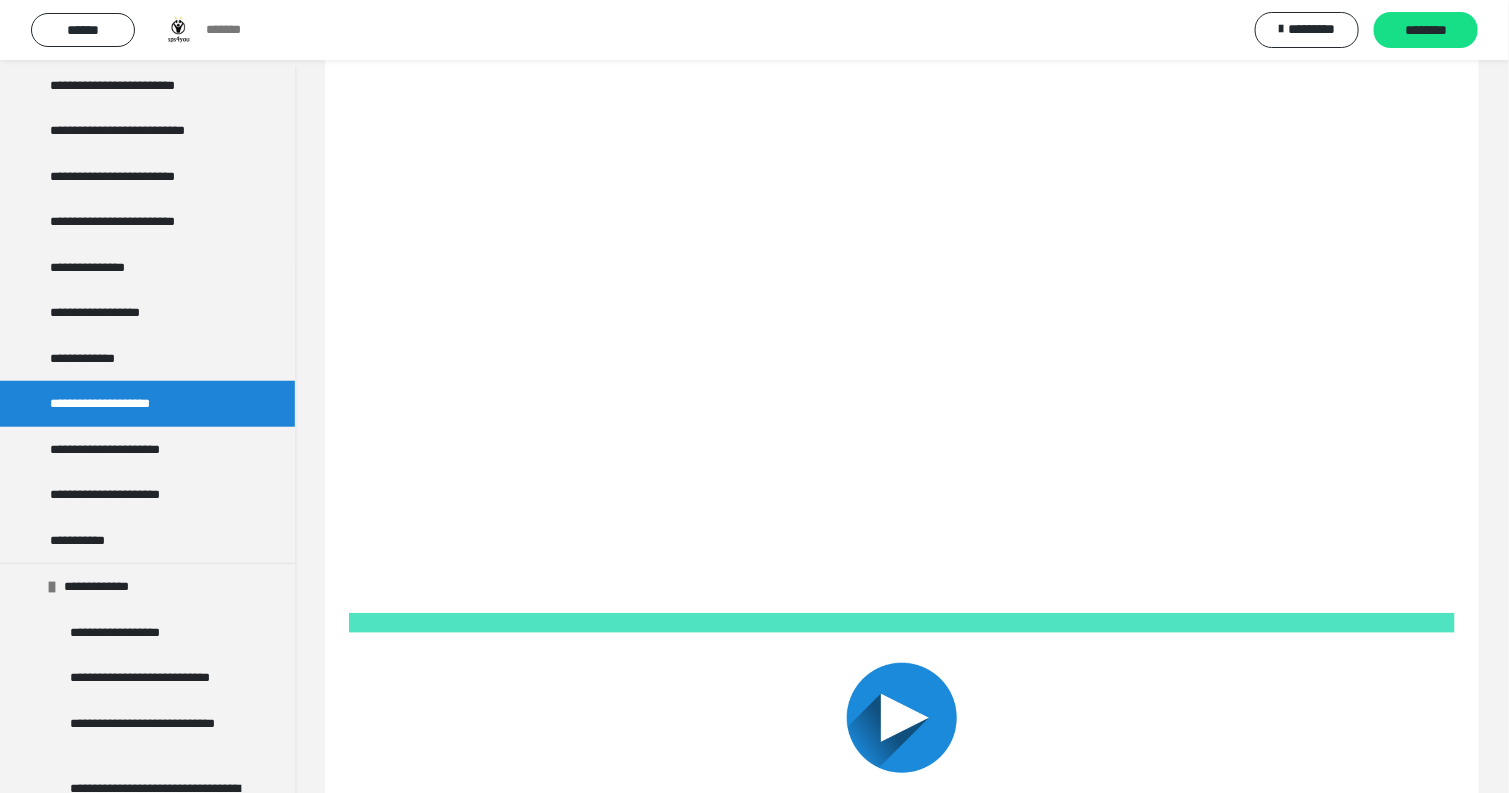 scroll, scrollTop: 106, scrollLeft: 0, axis: vertical 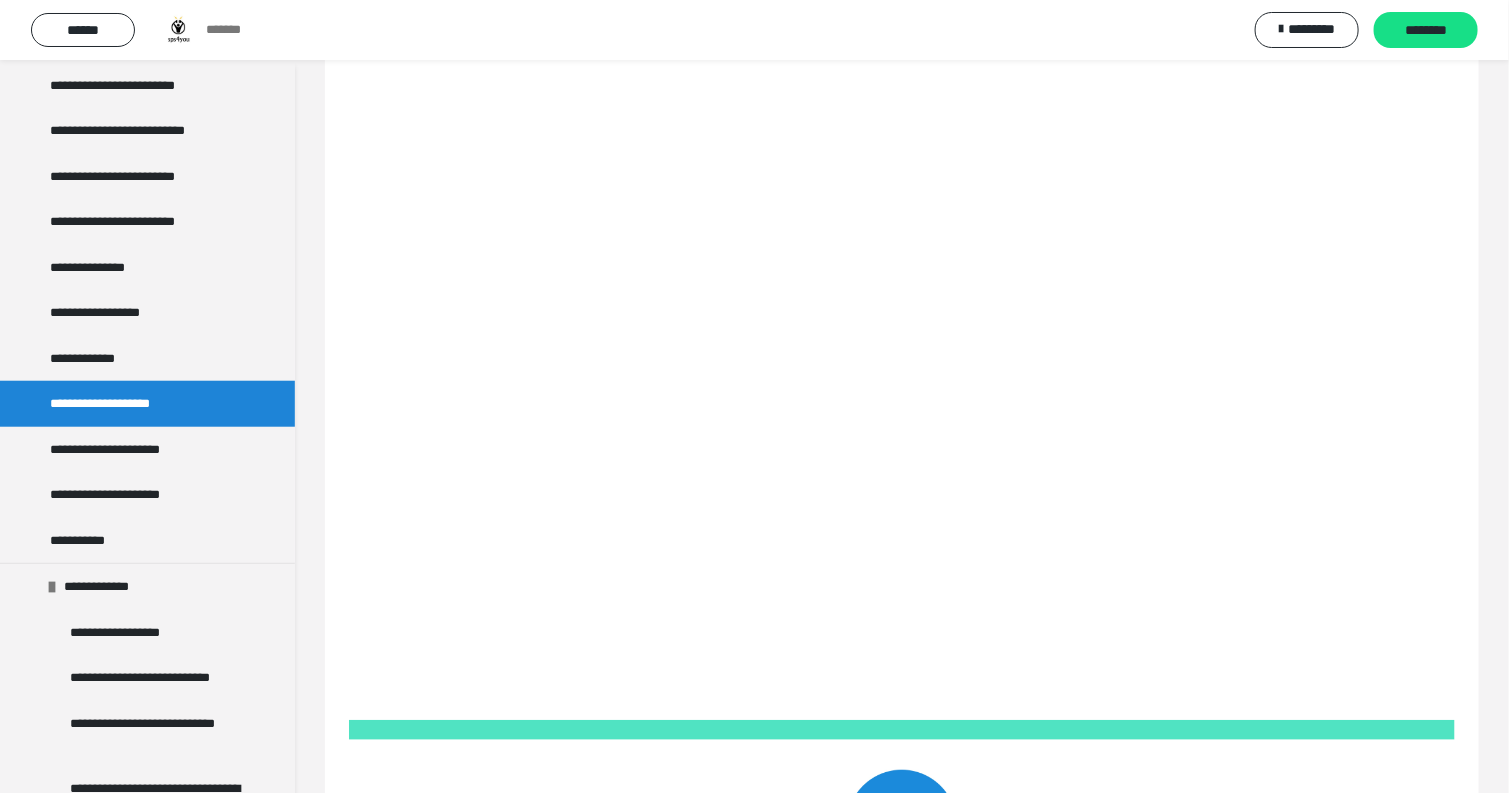 click on "[FIRST] [LAST] [ADDRESS] [CITY] [STATE] [POSTAL_CODE]" at bounding box center [902, 645] 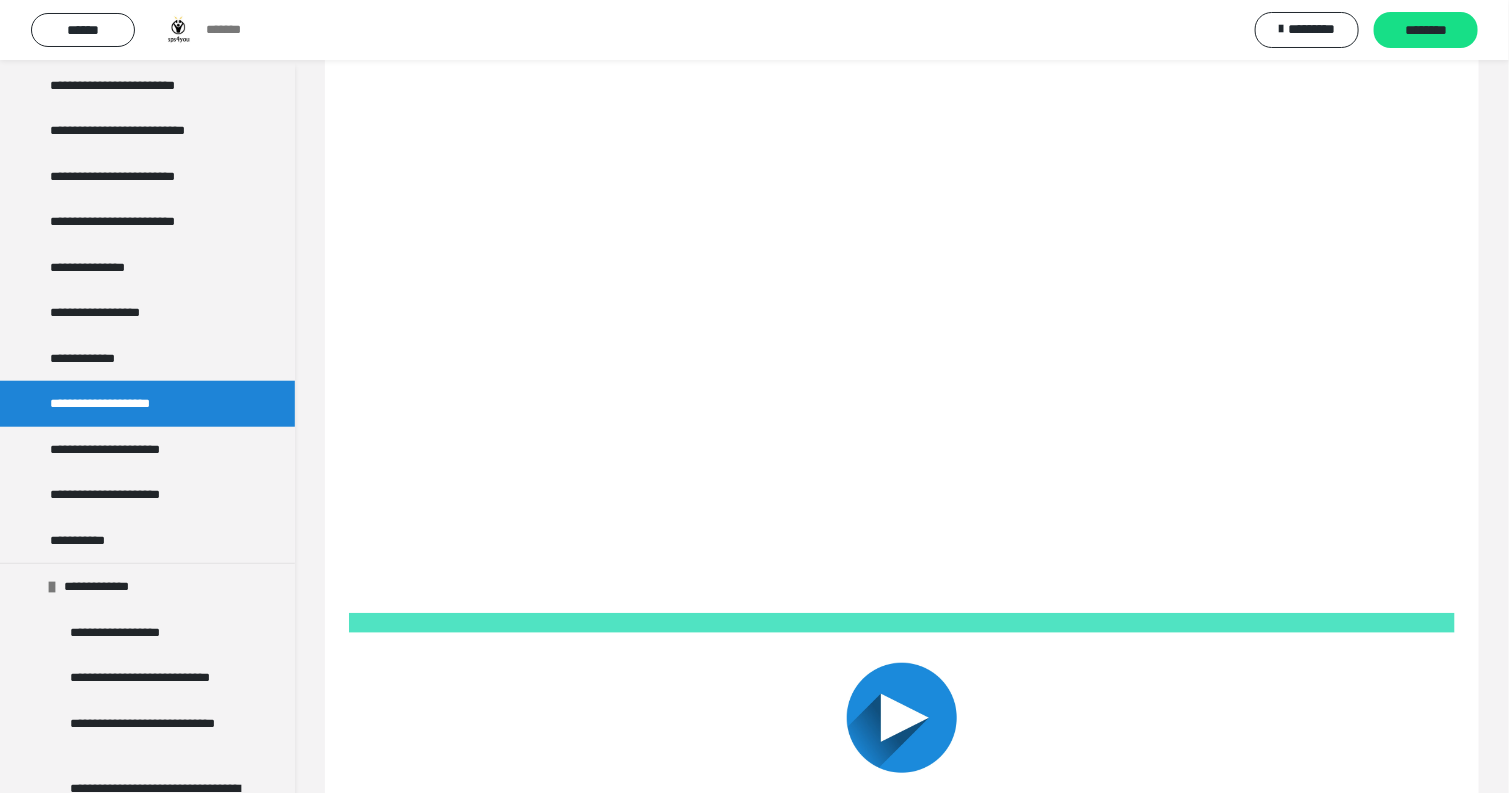 scroll, scrollTop: 319, scrollLeft: 0, axis: vertical 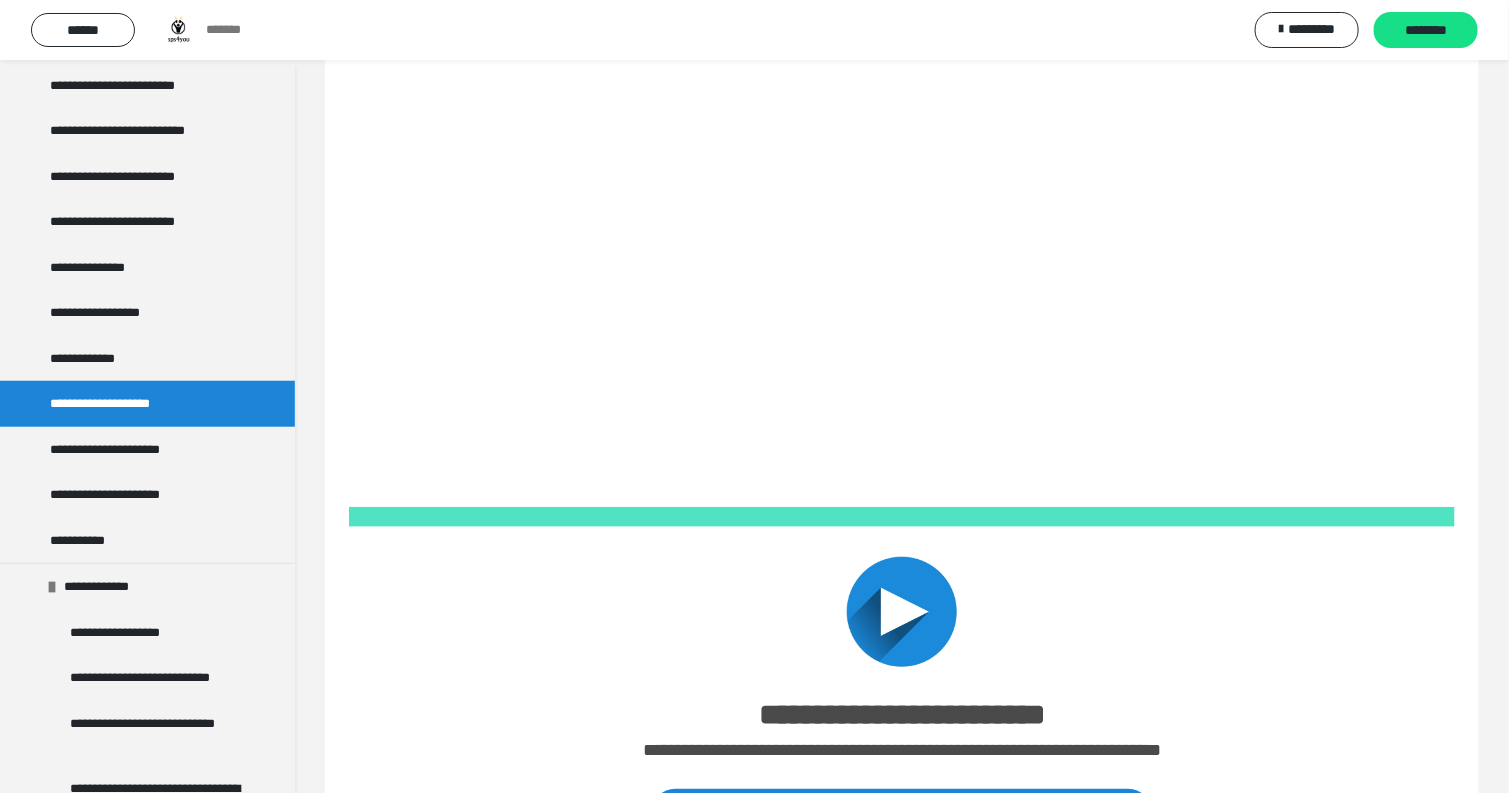 click at bounding box center (902, 602) 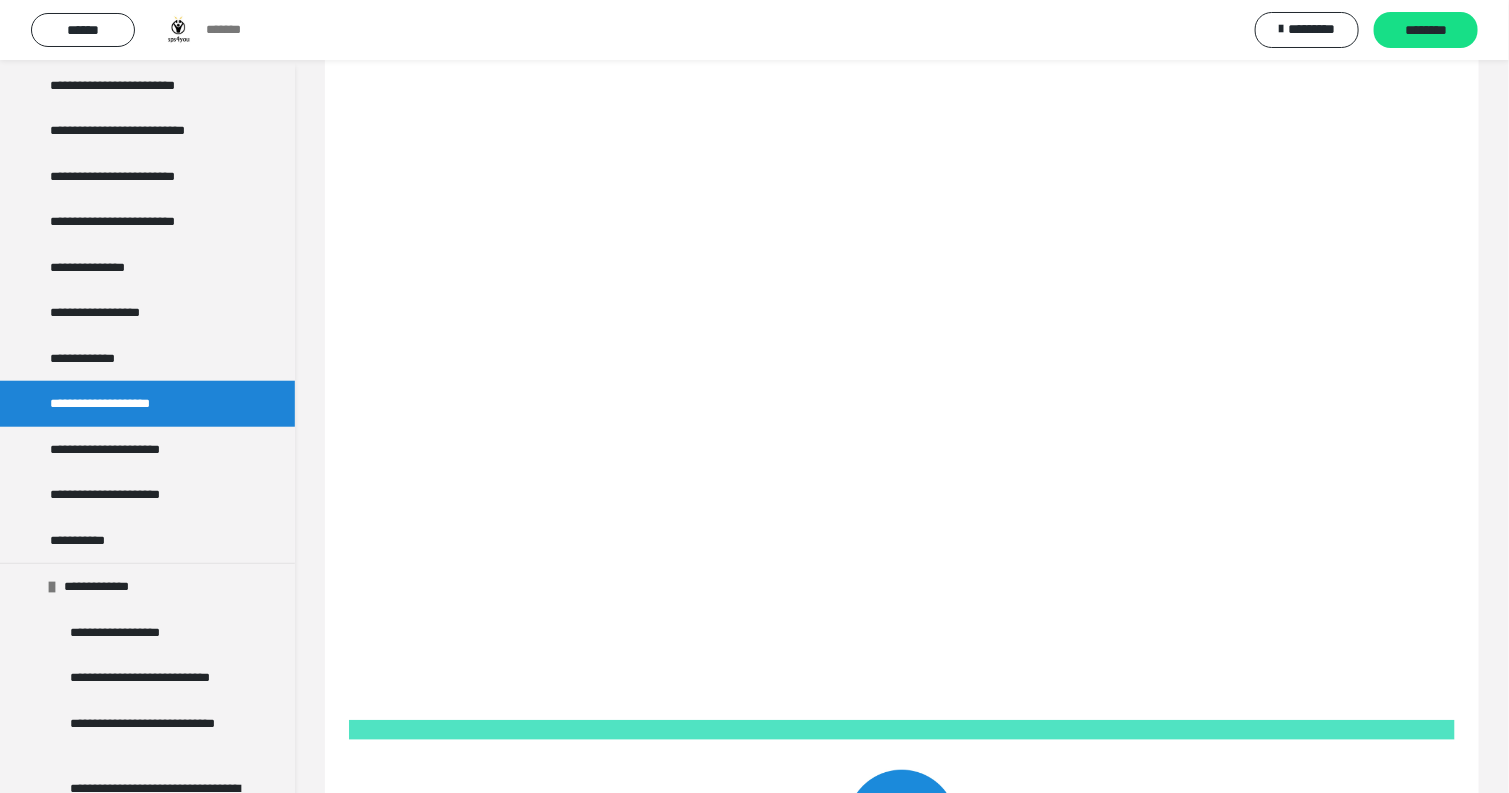 click on "[FIRST] [LAST] [ADDRESS] [CITY] [STATE] [POSTAL_CODE]" at bounding box center [902, 645] 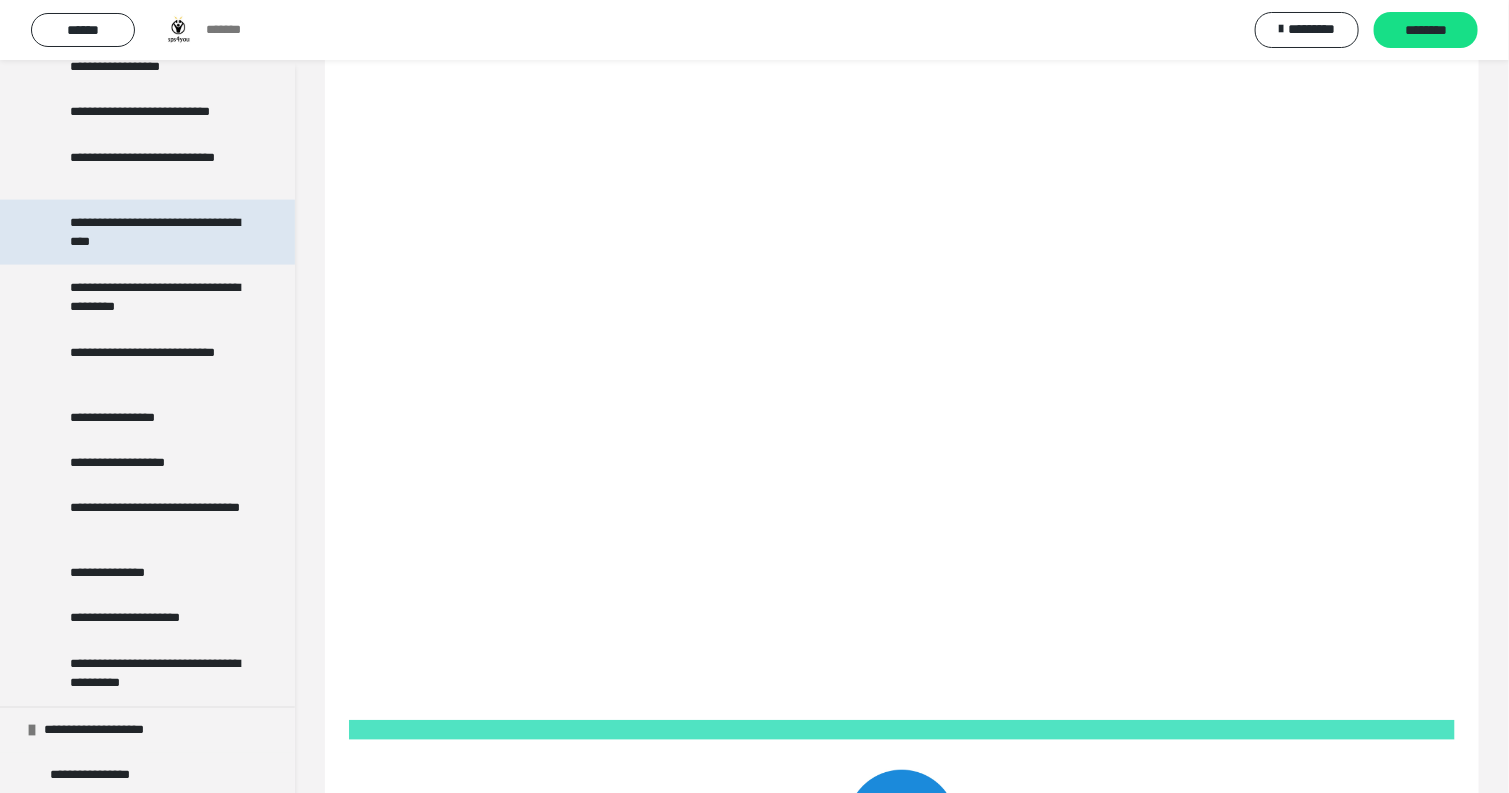 scroll, scrollTop: 1225, scrollLeft: 0, axis: vertical 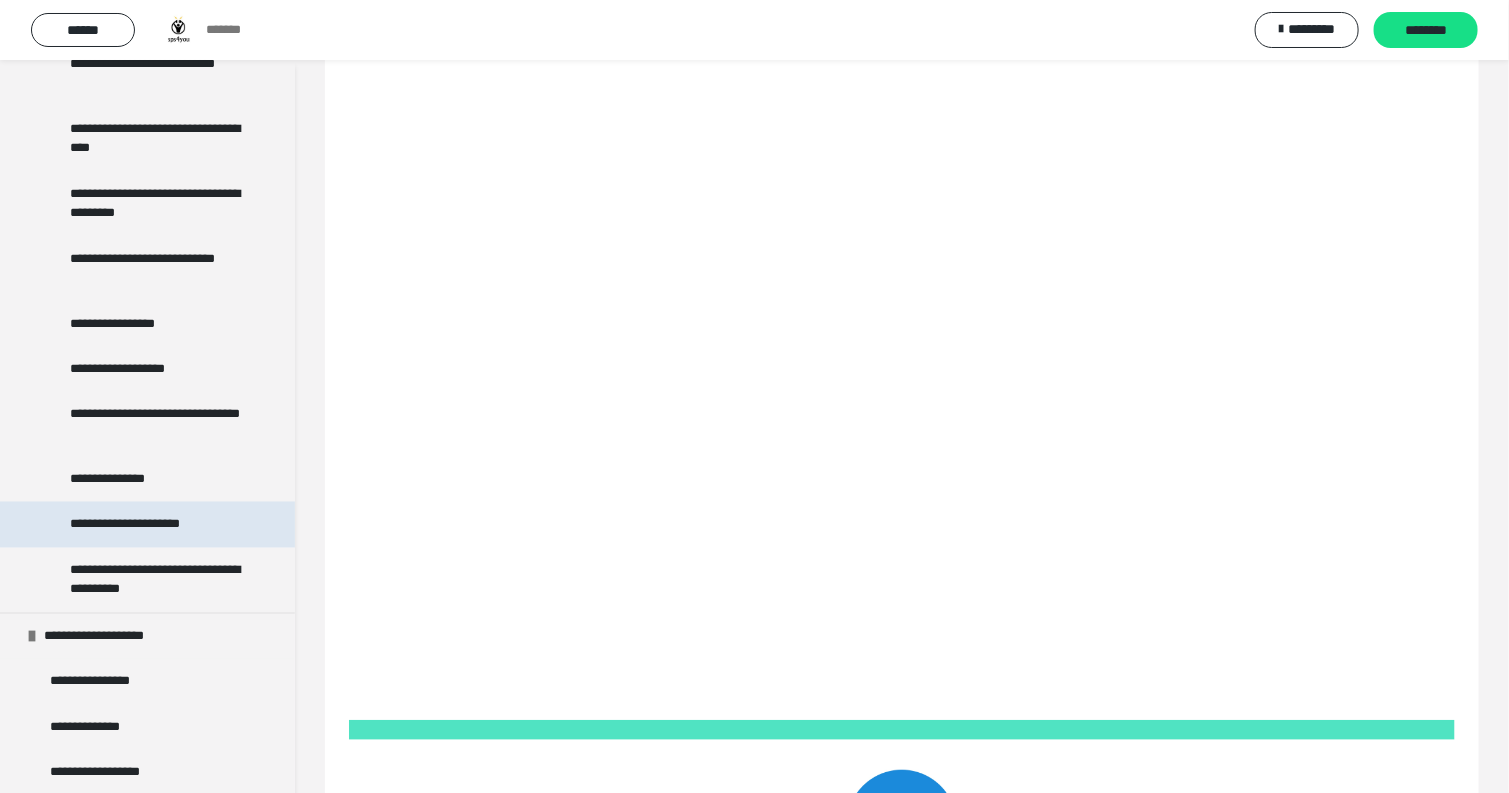 click on "**********" at bounding box center (141, 525) 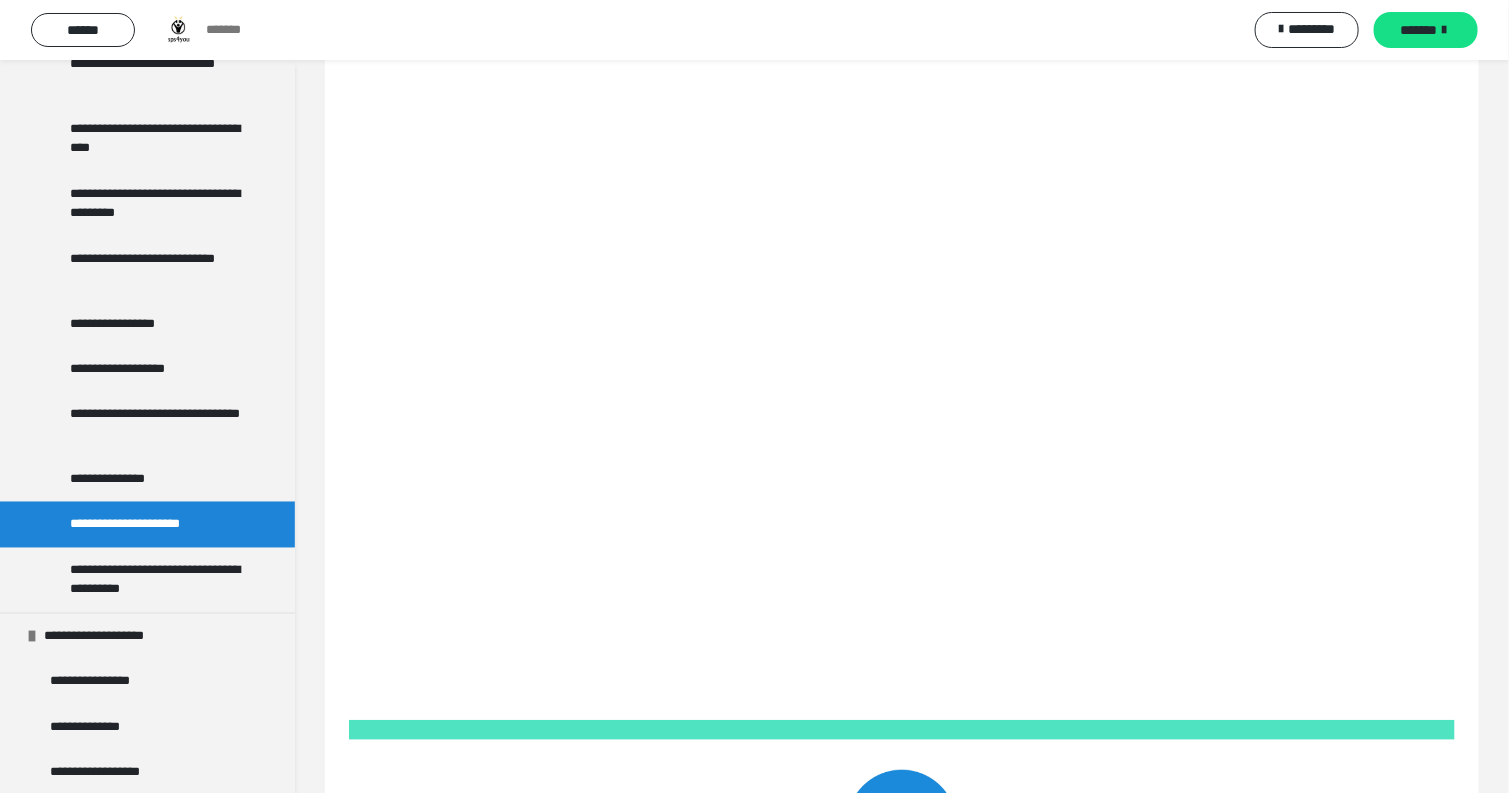 scroll, scrollTop: 60, scrollLeft: 0, axis: vertical 